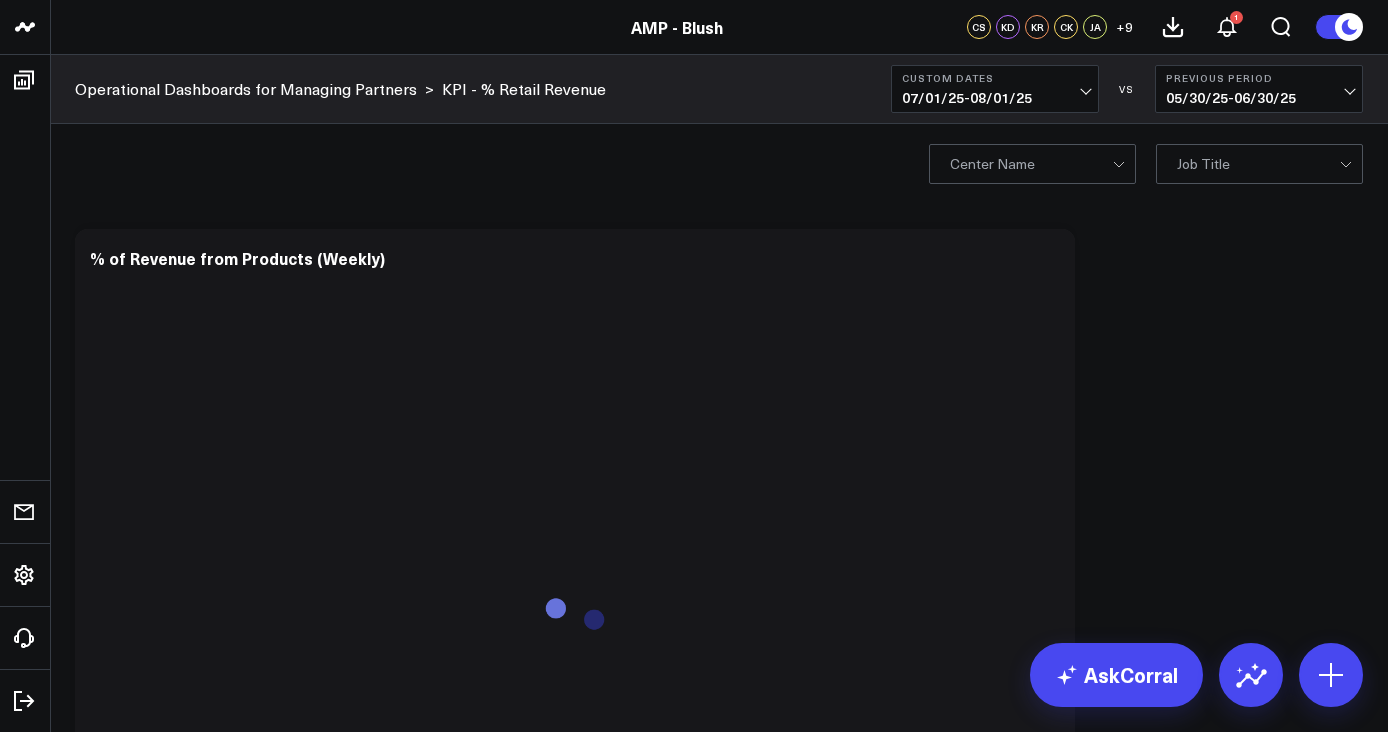 scroll, scrollTop: 0, scrollLeft: 0, axis: both 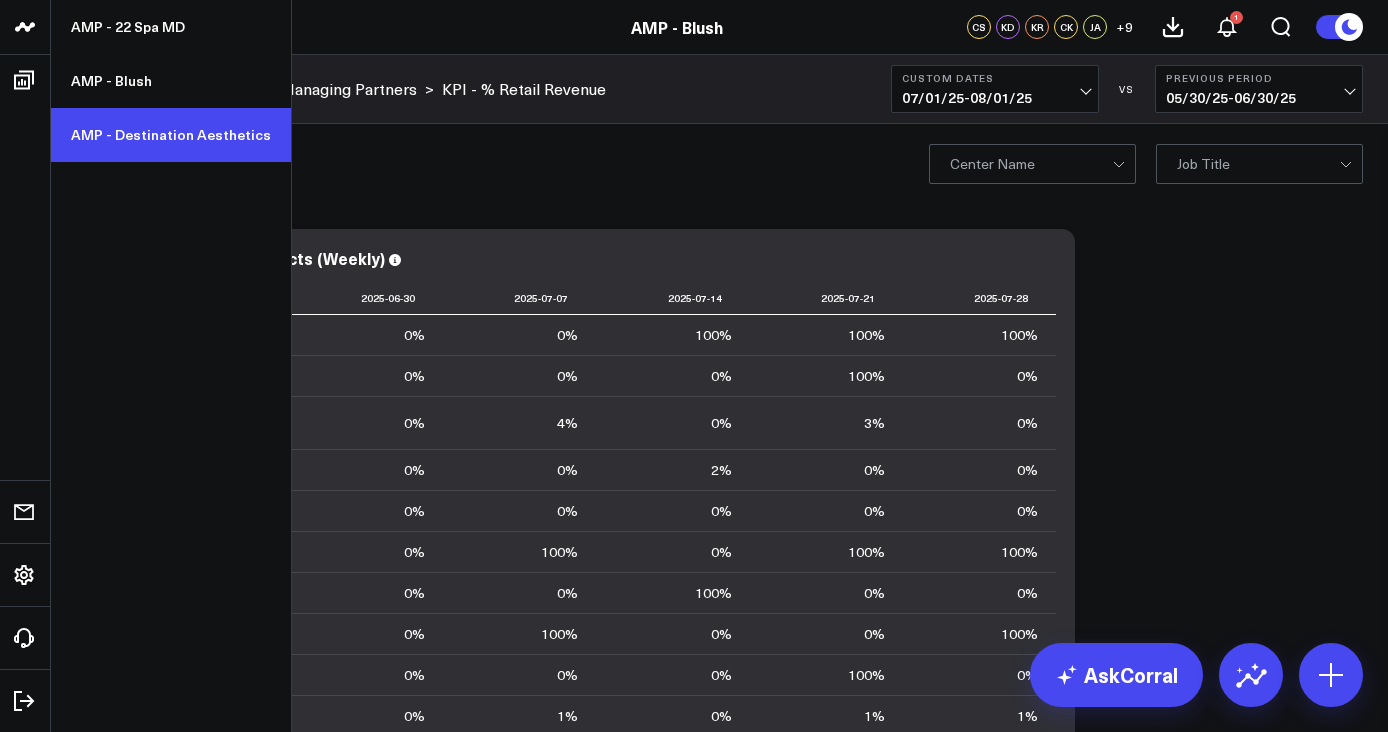 click on "AMP - Destination Aesthetics" at bounding box center (171, 135) 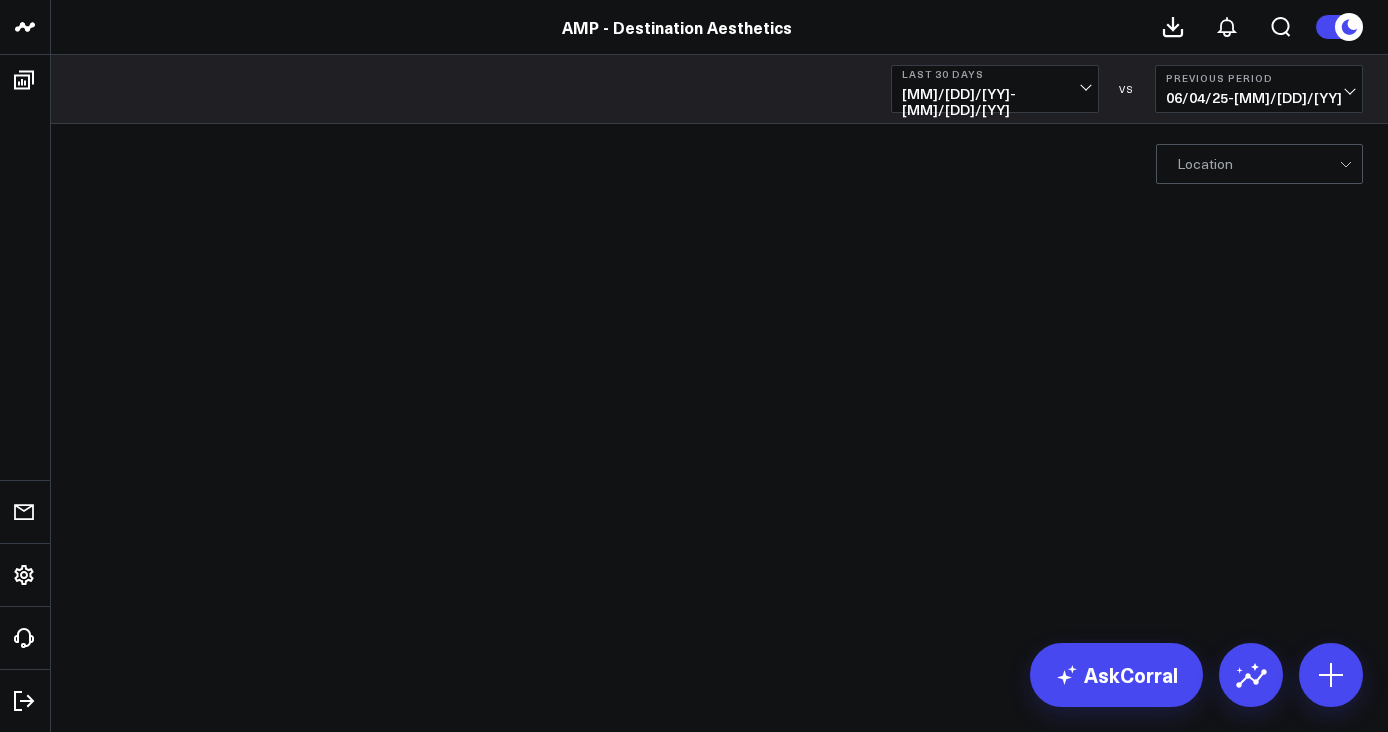 scroll, scrollTop: 0, scrollLeft: 0, axis: both 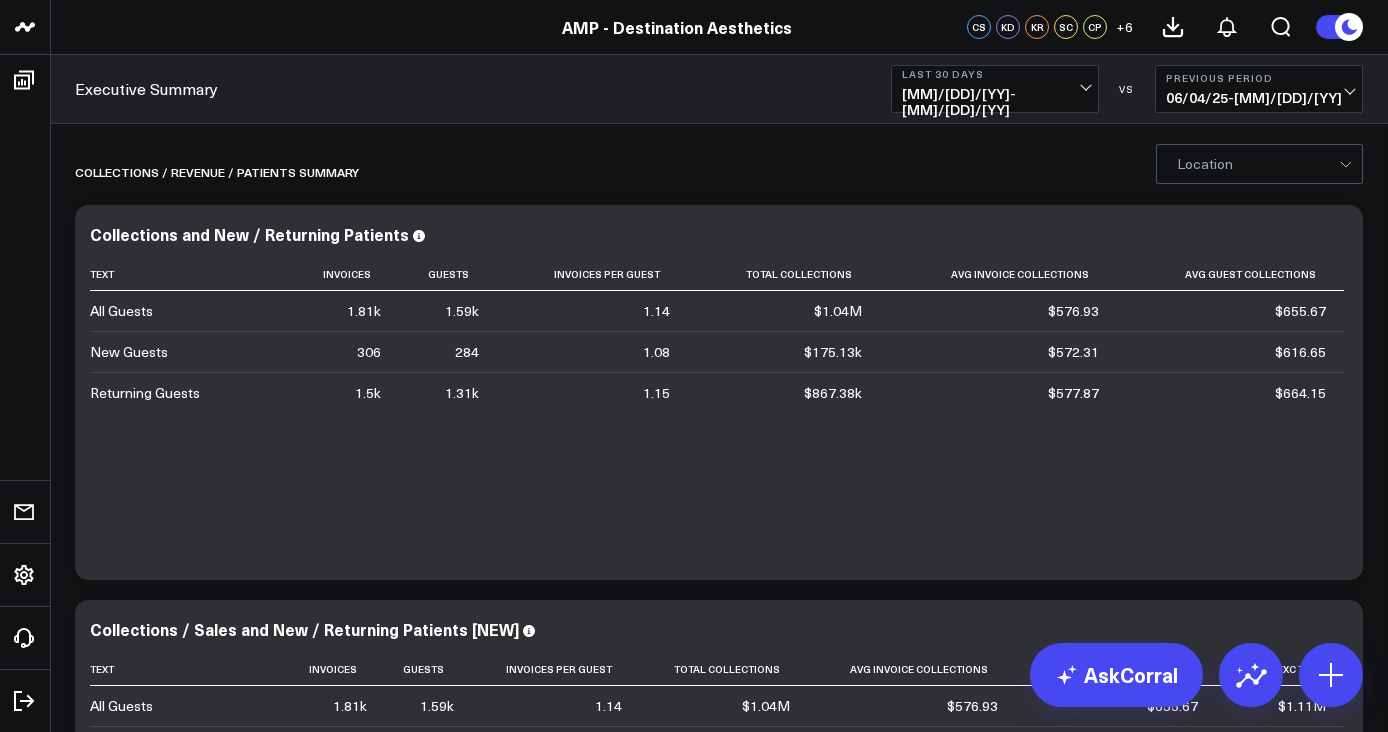 click on "07/04/25  -  08/02/25" at bounding box center (995, 102) 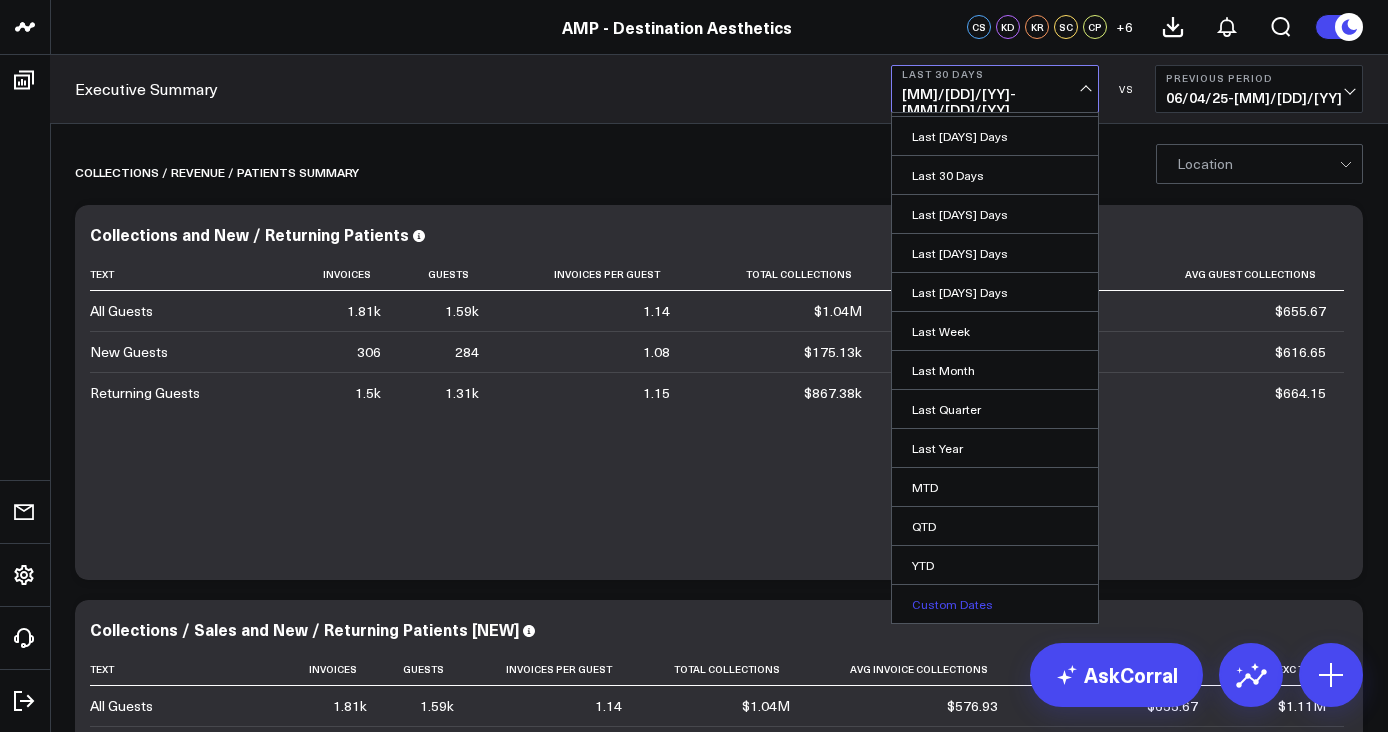 scroll, scrollTop: 35, scrollLeft: 0, axis: vertical 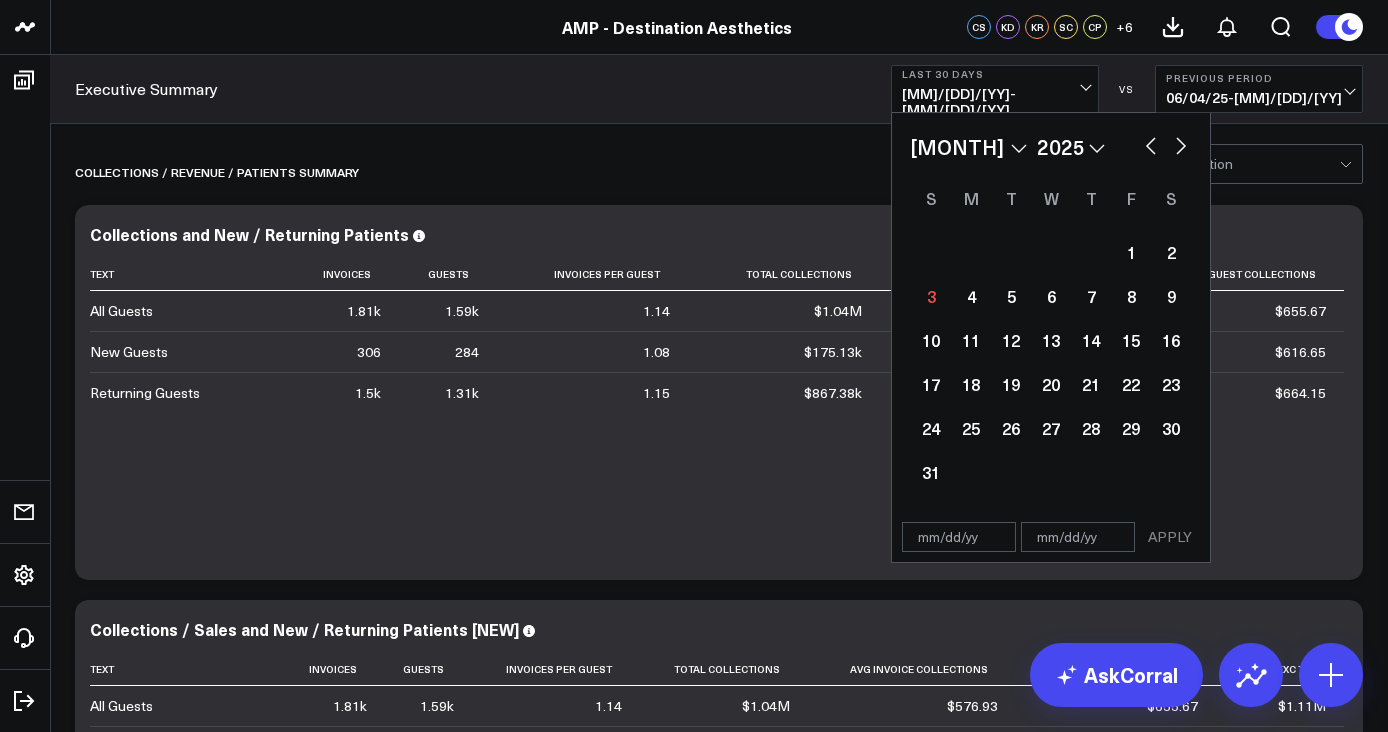 click at bounding box center [1151, 144] 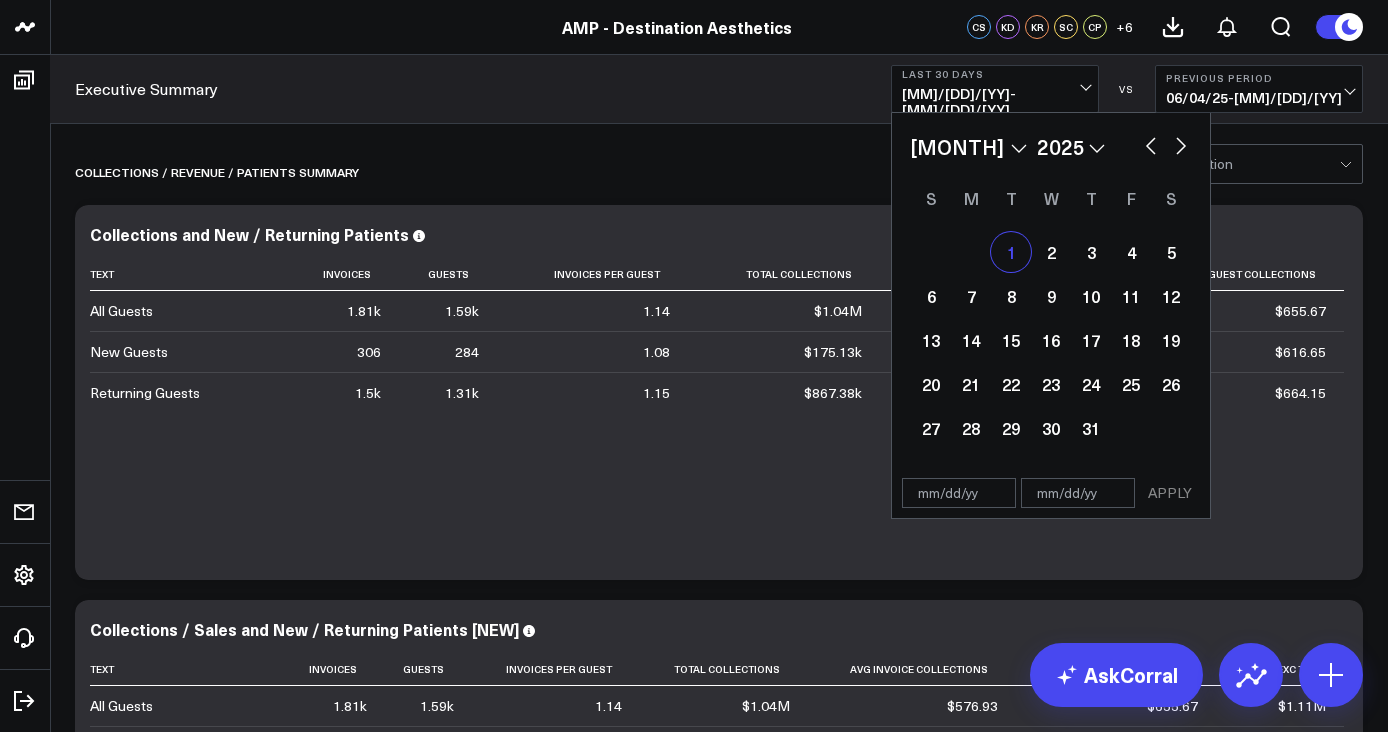 click on "1" at bounding box center [1011, 252] 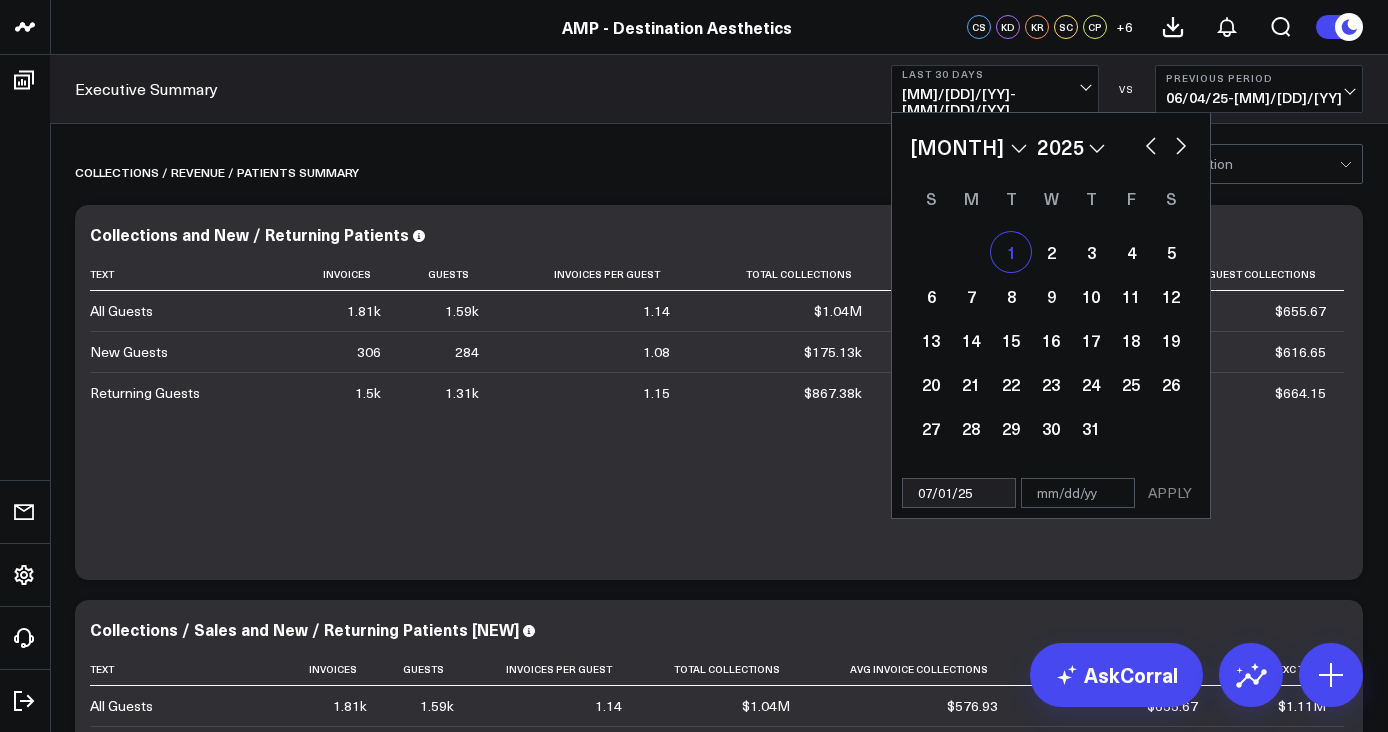 select on "6" 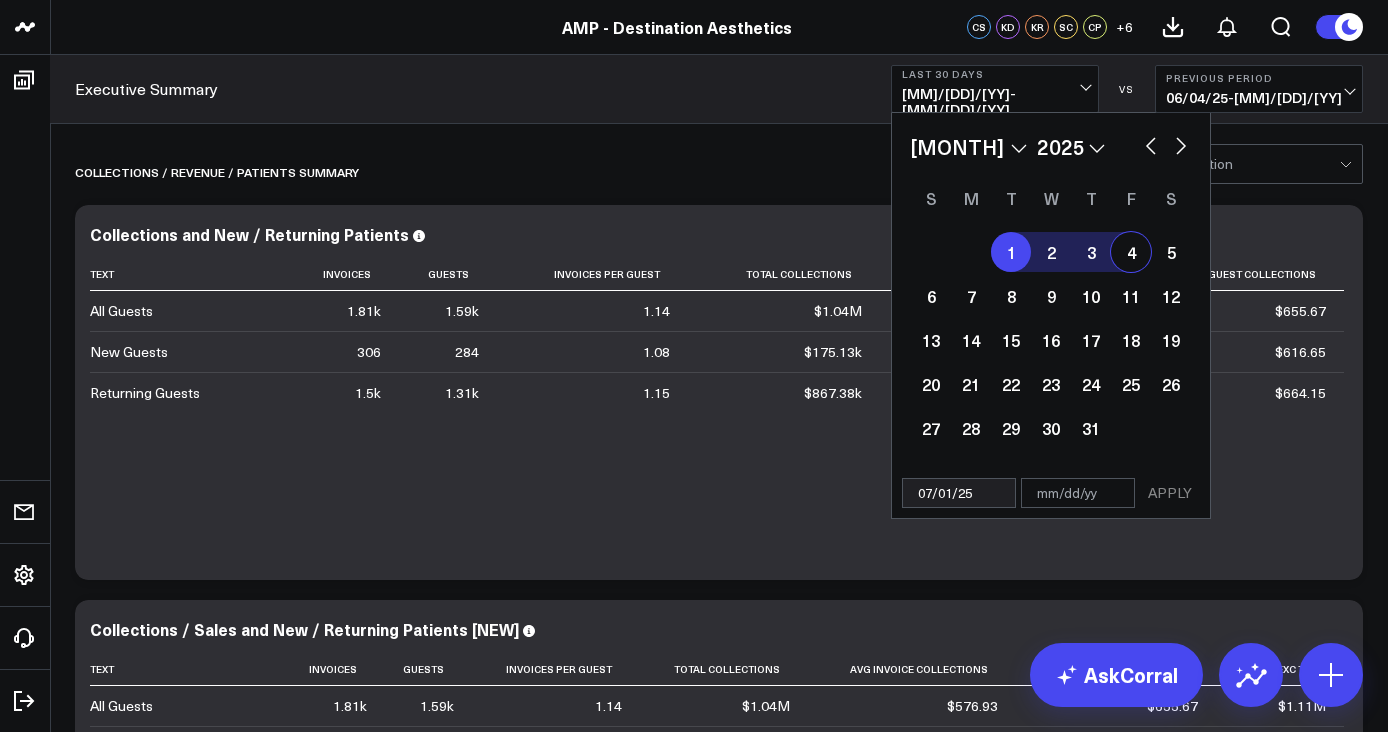 click at bounding box center [1181, 144] 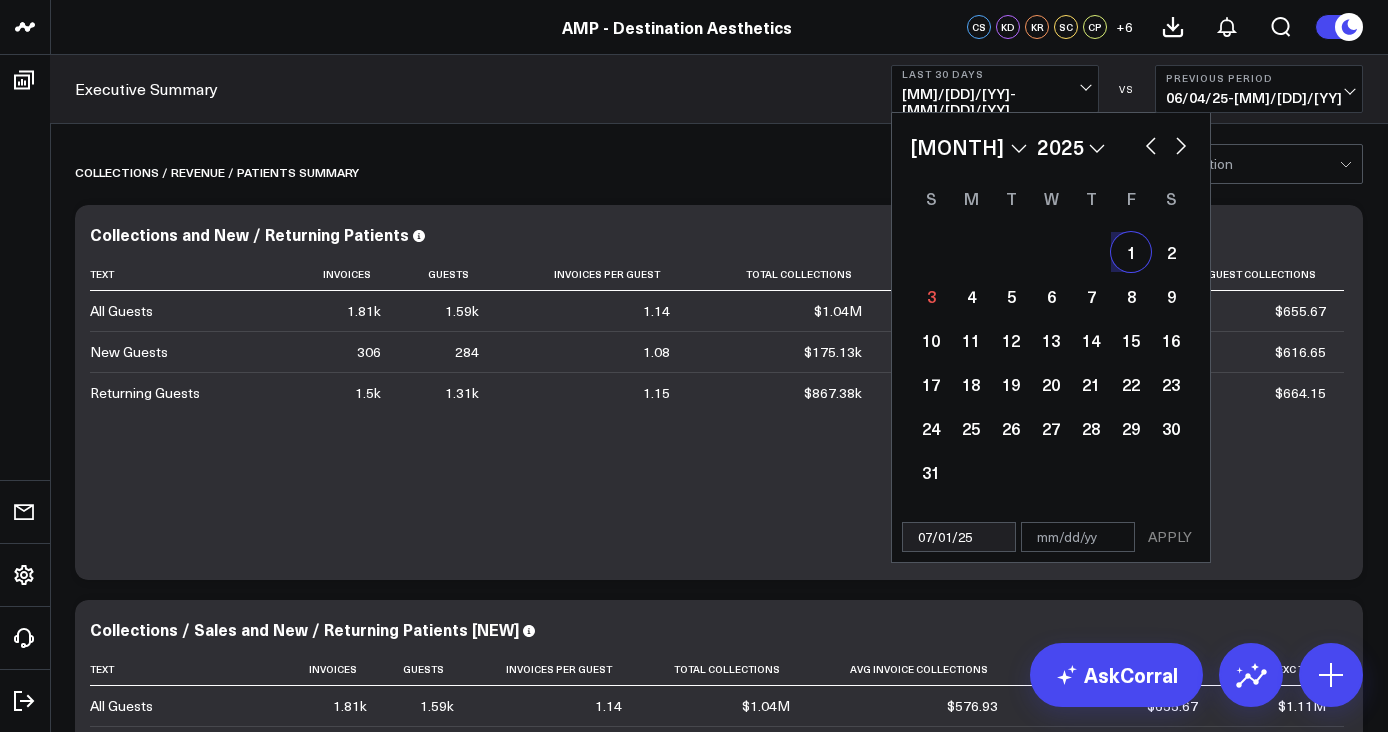 click on "1" at bounding box center (1131, 252) 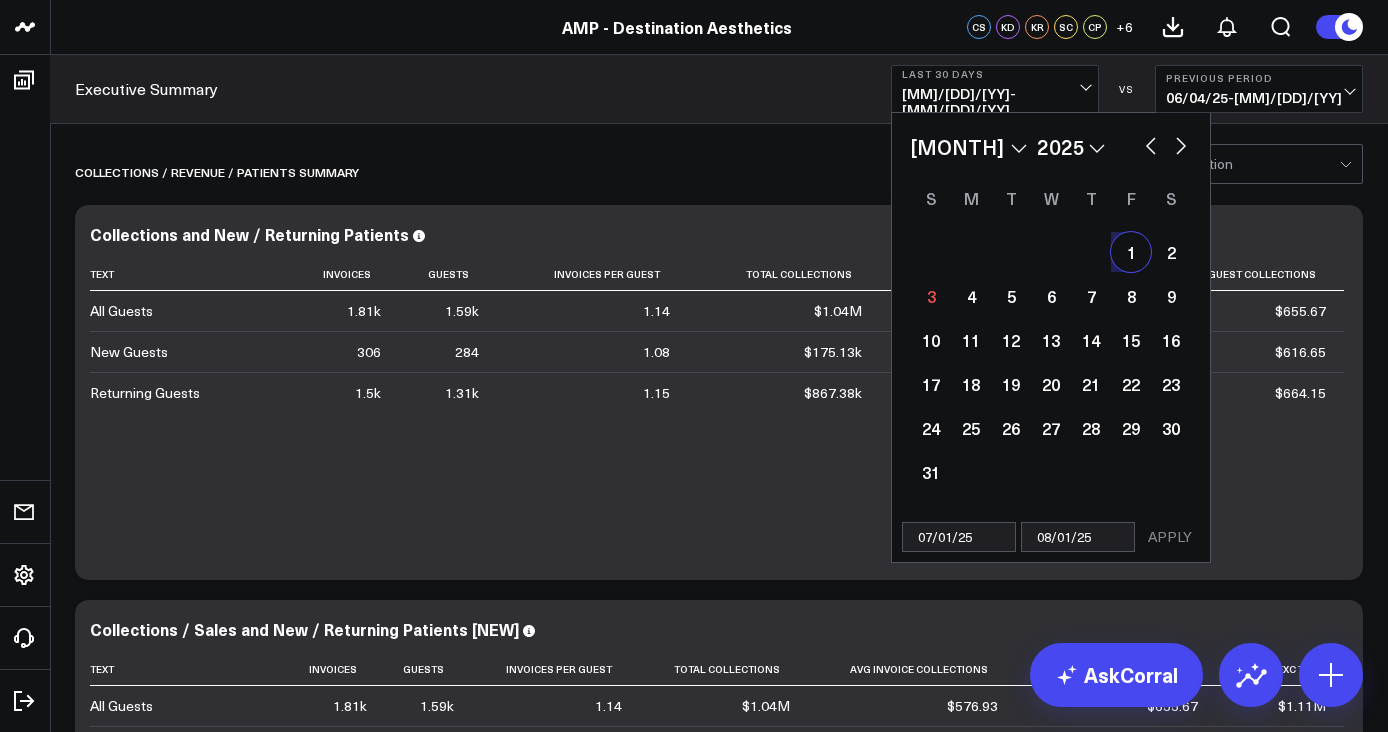 select on "7" 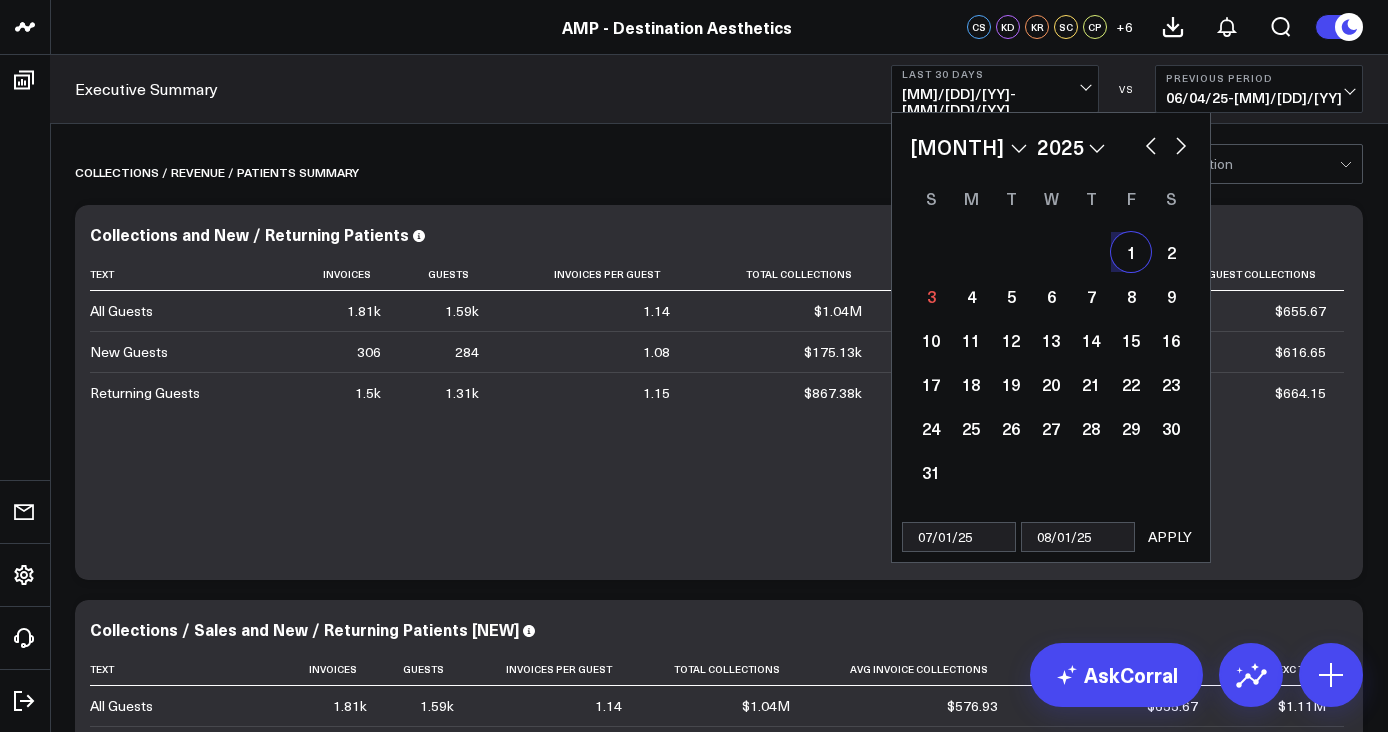 click on "APPLY" at bounding box center [1170, 537] 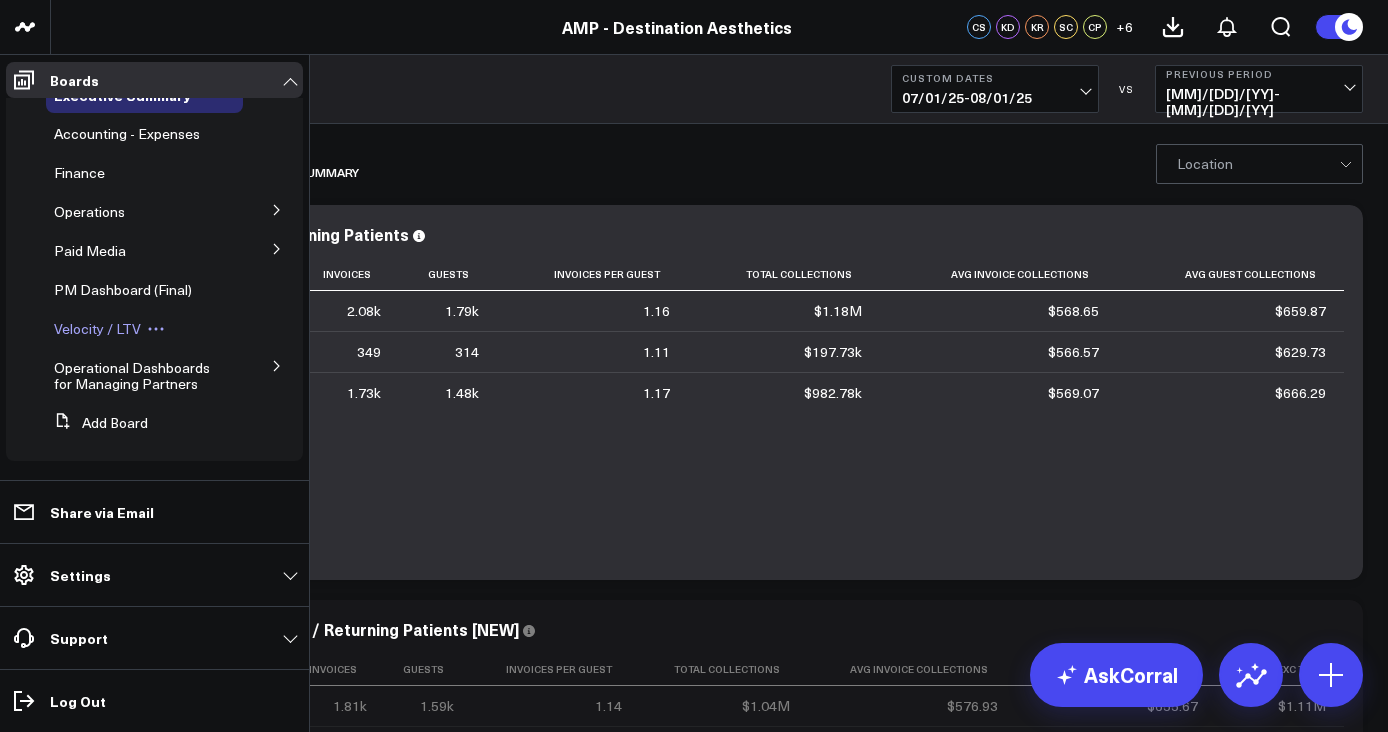 scroll, scrollTop: 27, scrollLeft: 0, axis: vertical 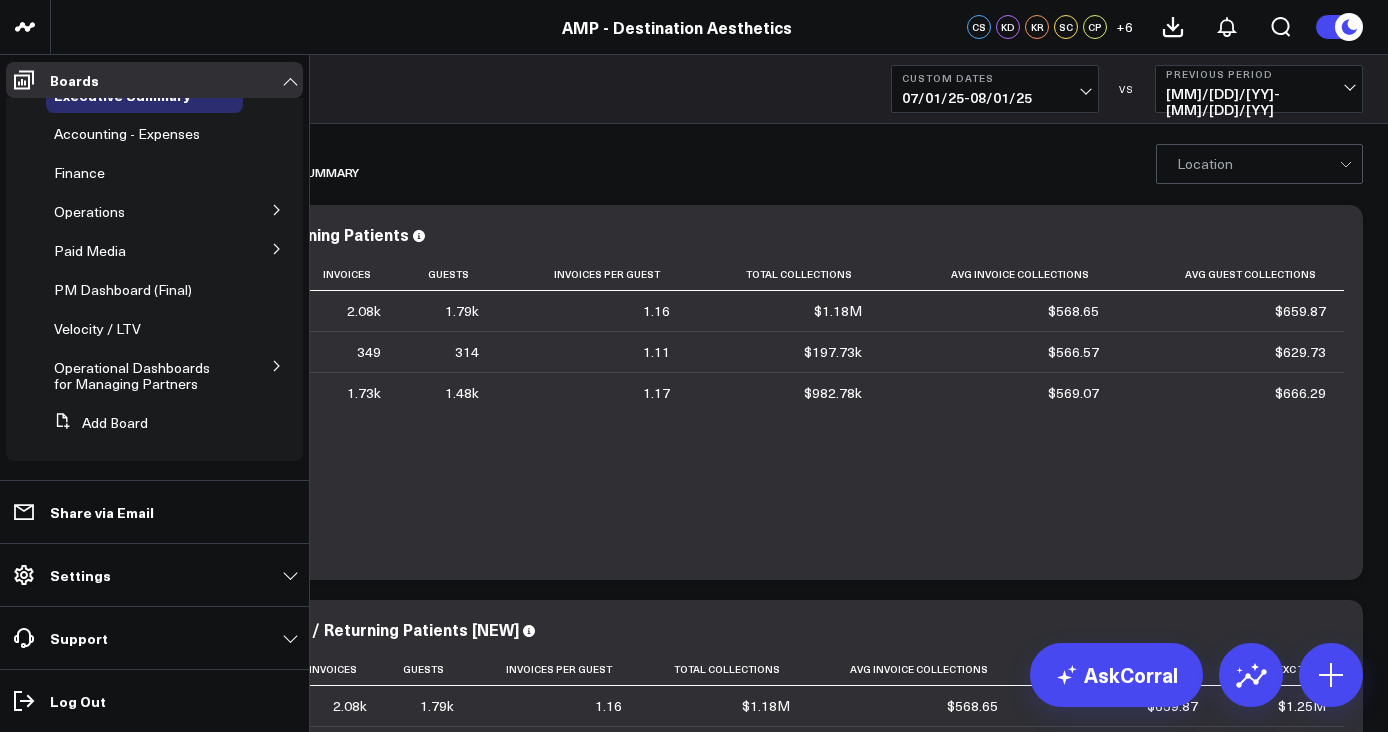 click 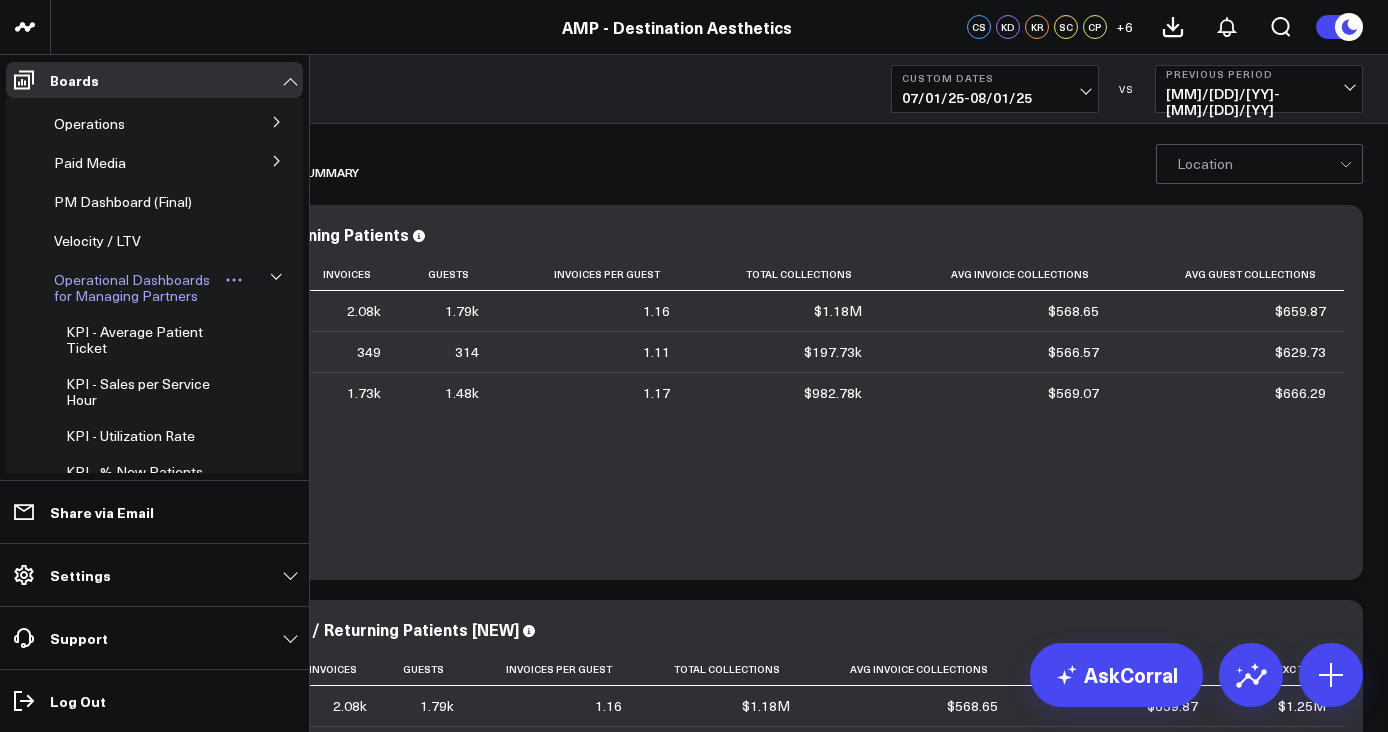 scroll, scrollTop: 154, scrollLeft: 0, axis: vertical 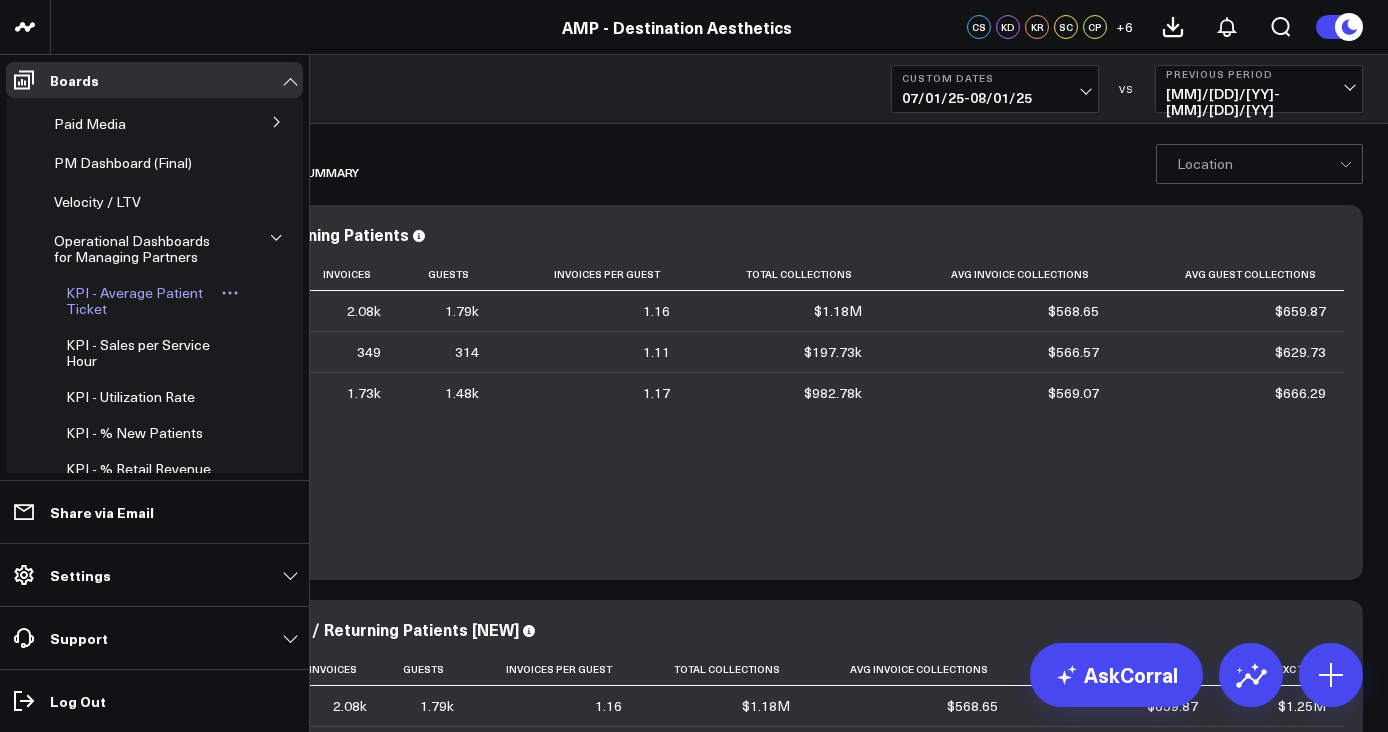 click on "KPI - Average Patient Ticket" at bounding box center (142, 301) 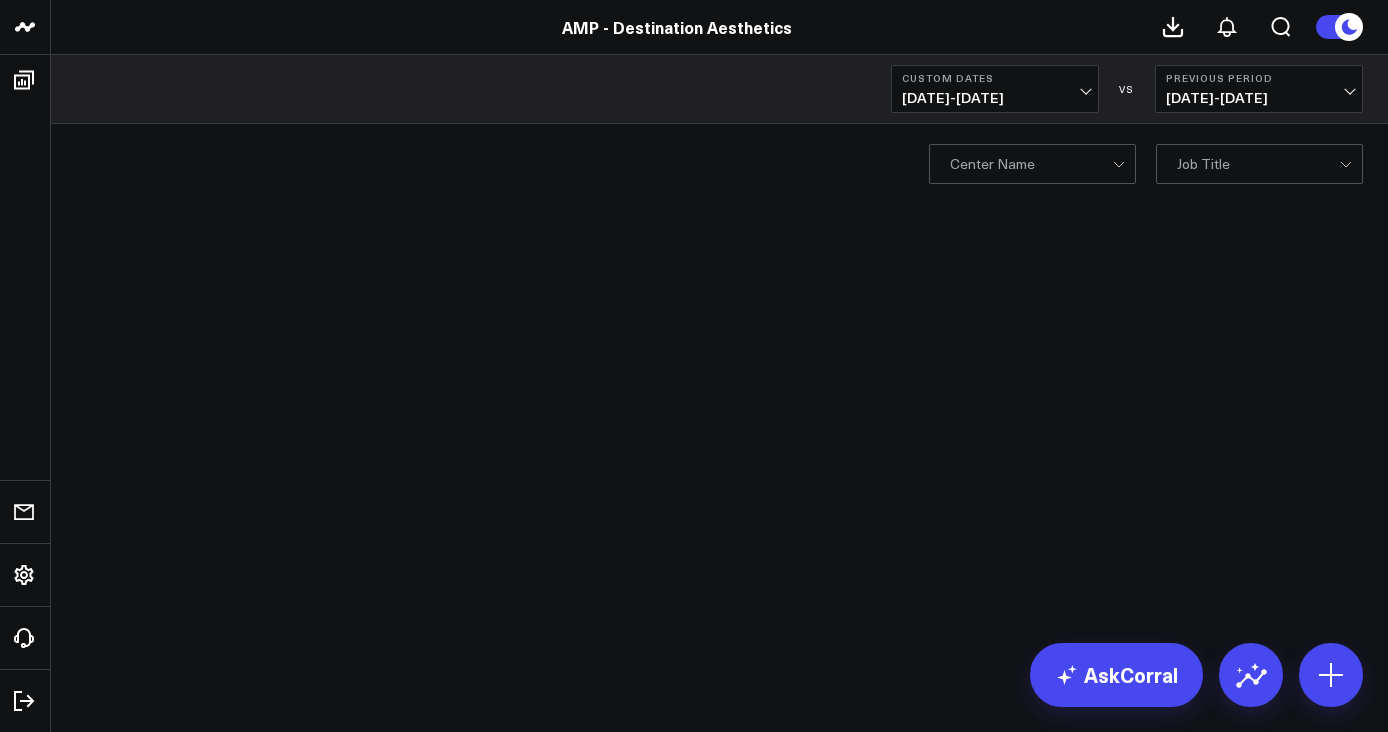 scroll, scrollTop: 0, scrollLeft: 0, axis: both 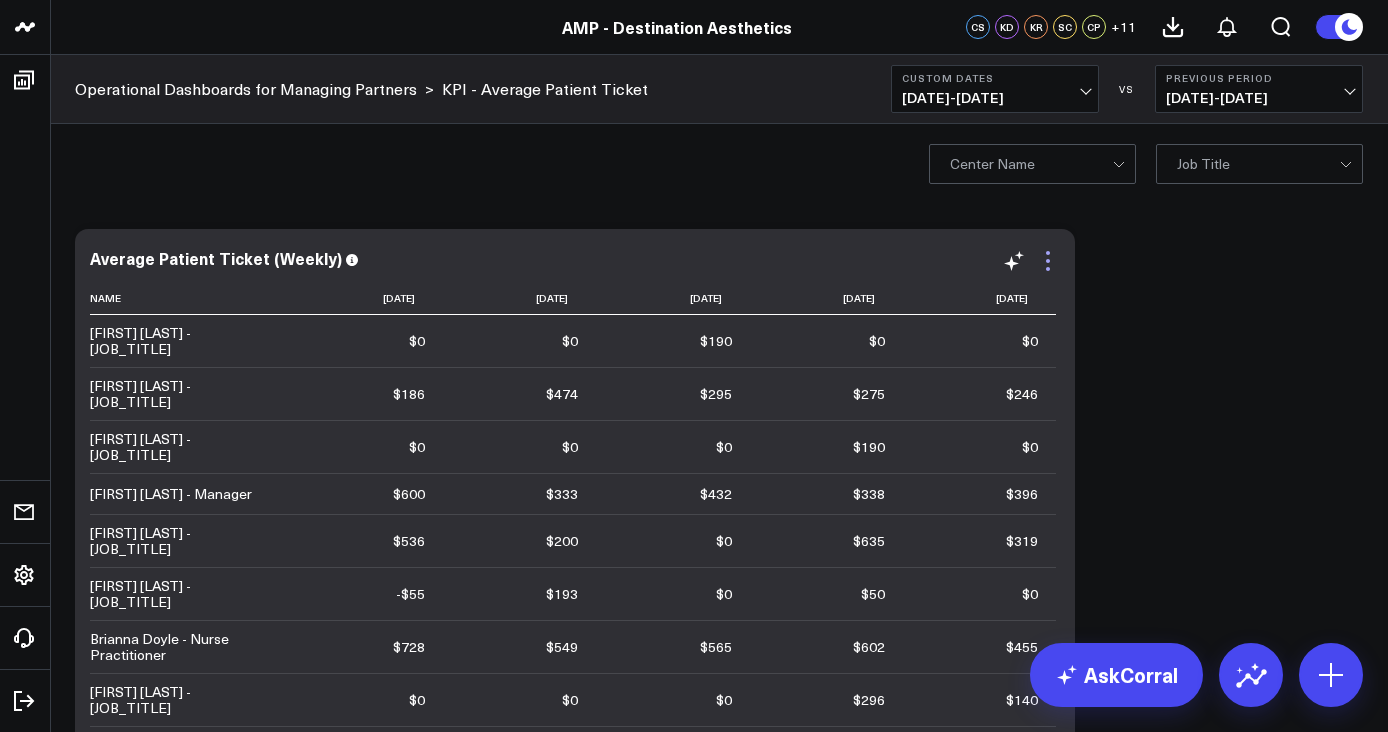 click 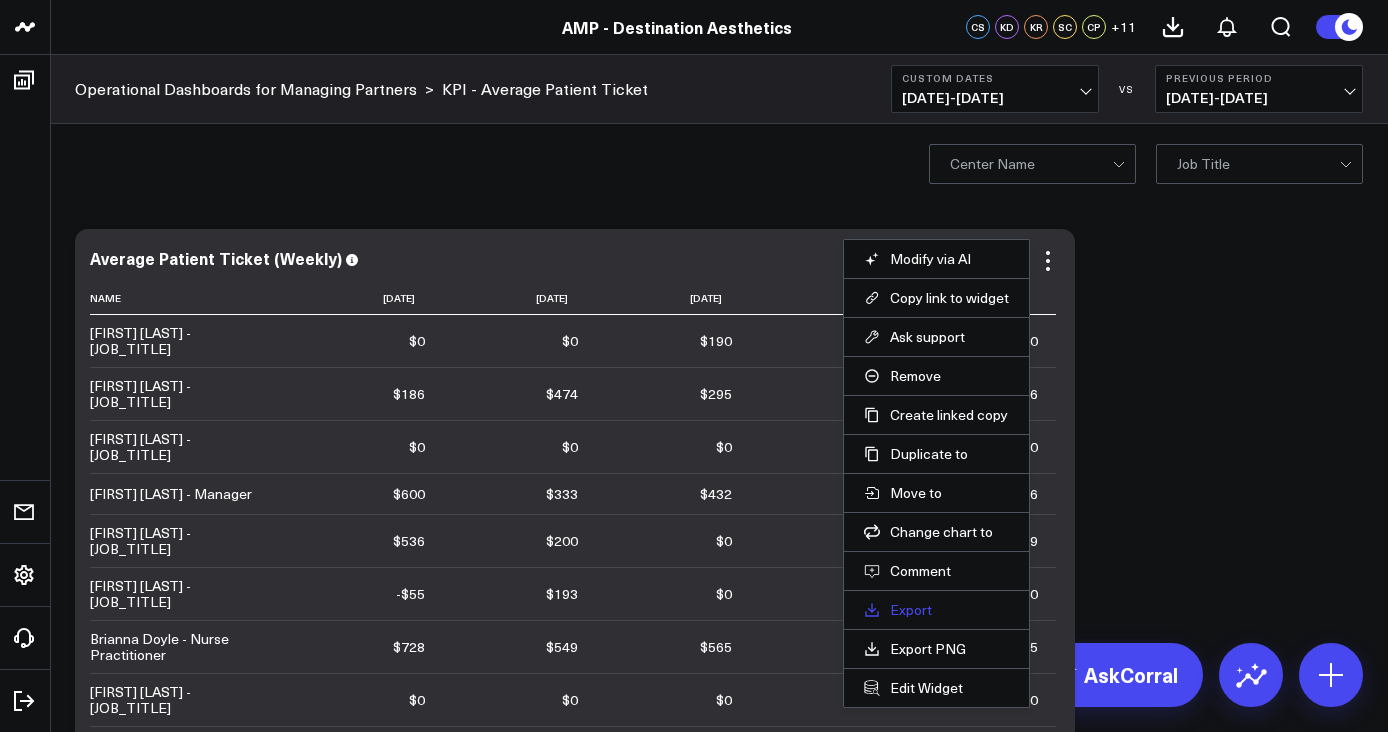 click on "Export" at bounding box center (936, 610) 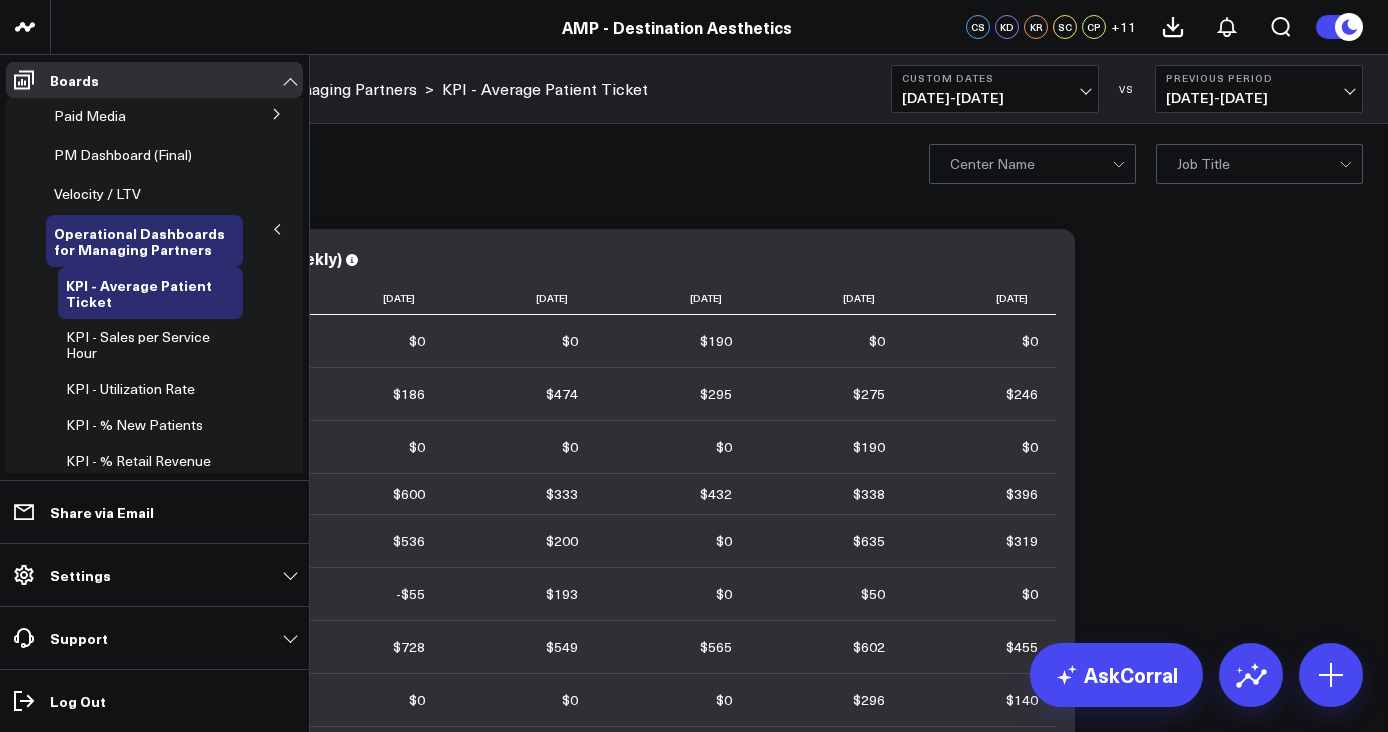scroll, scrollTop: 175, scrollLeft: 0, axis: vertical 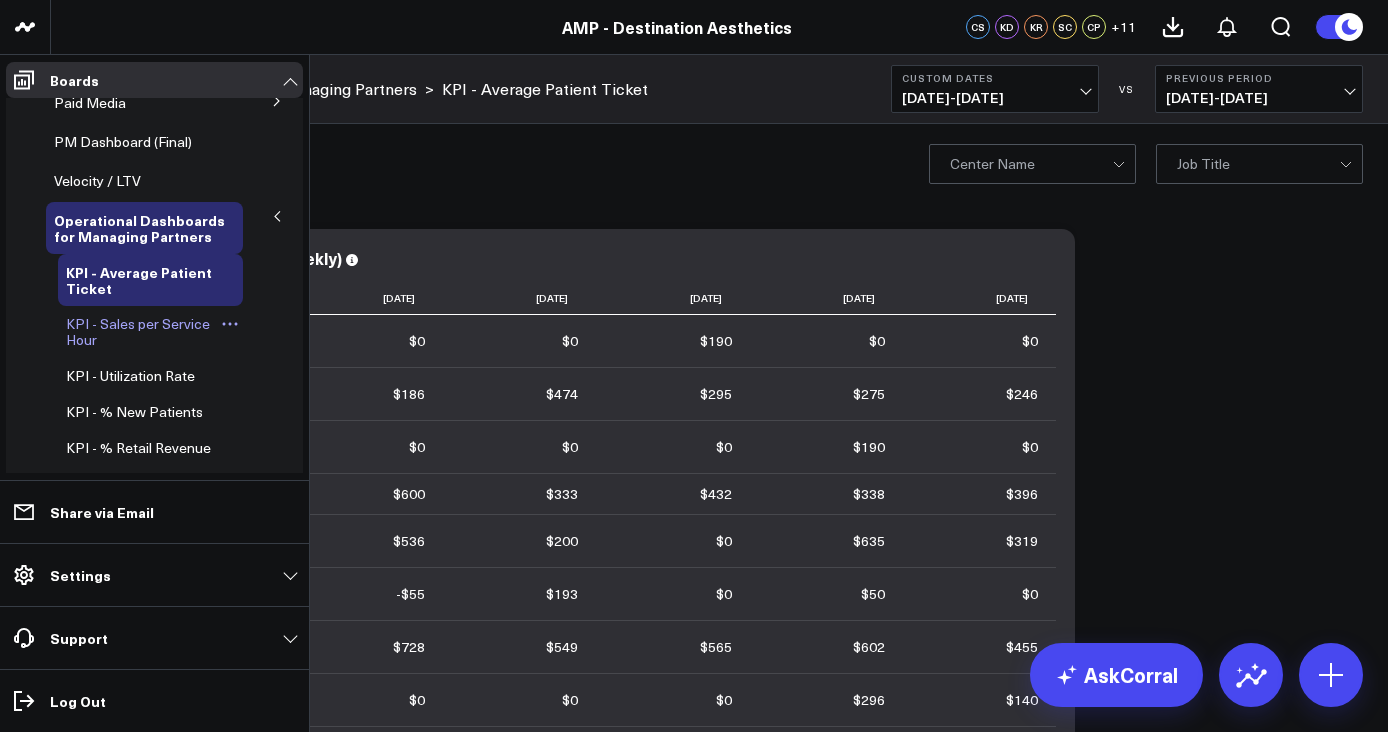 click on "KPI - Sales per Service Hour" at bounding box center [138, 331] 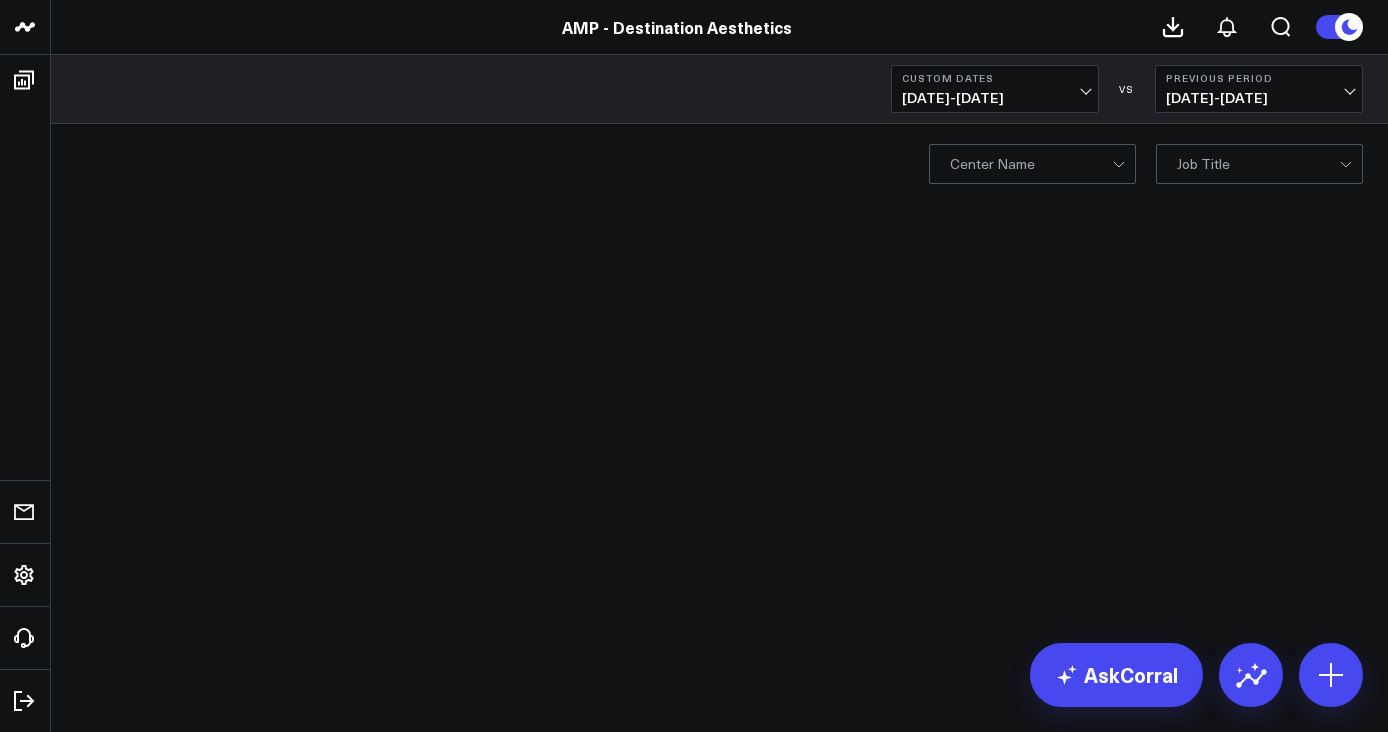 scroll, scrollTop: 0, scrollLeft: 0, axis: both 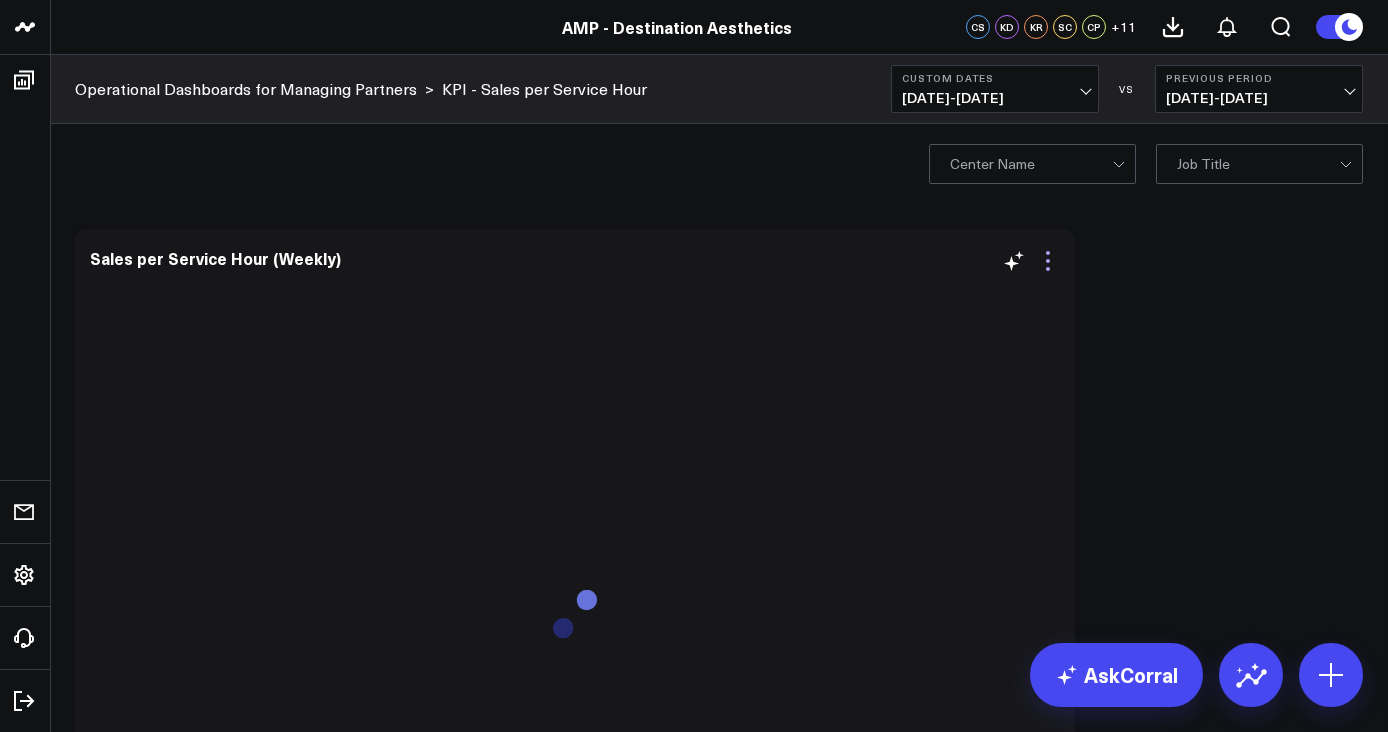 click 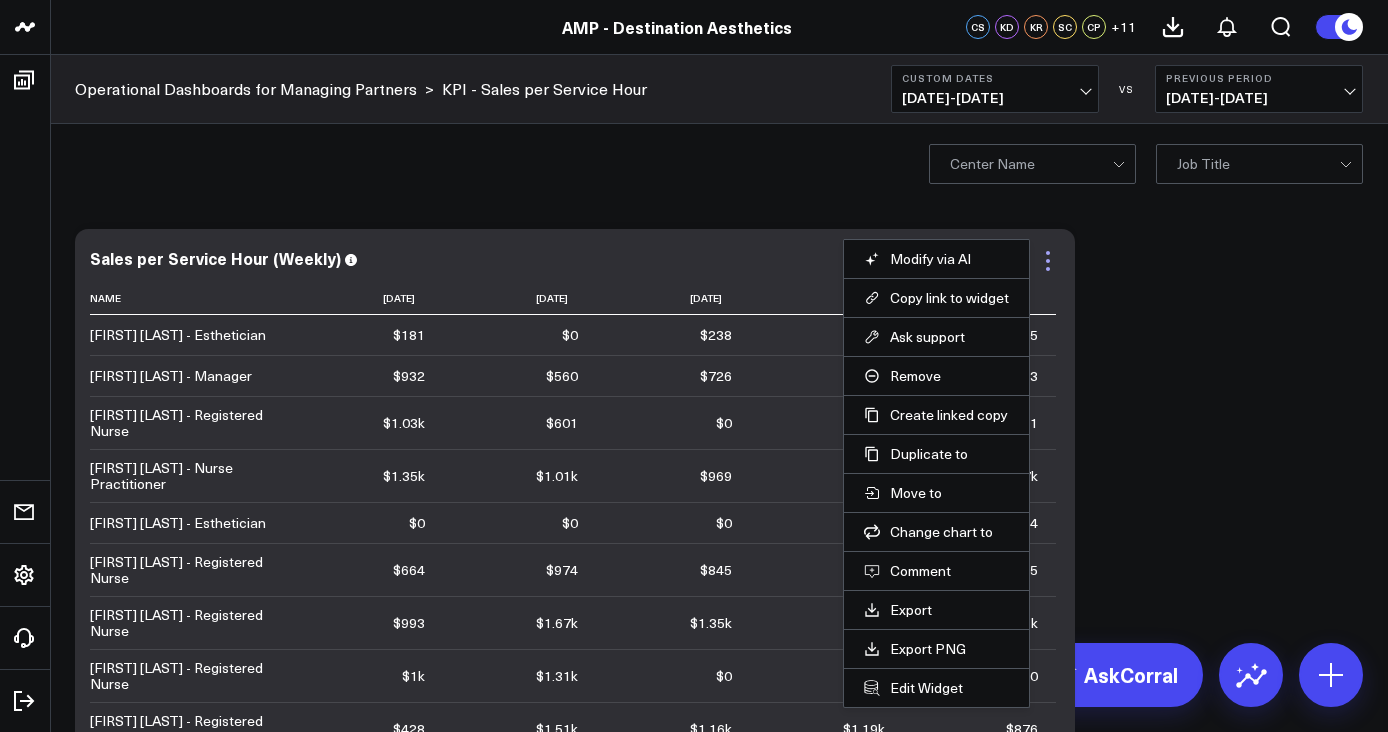 click 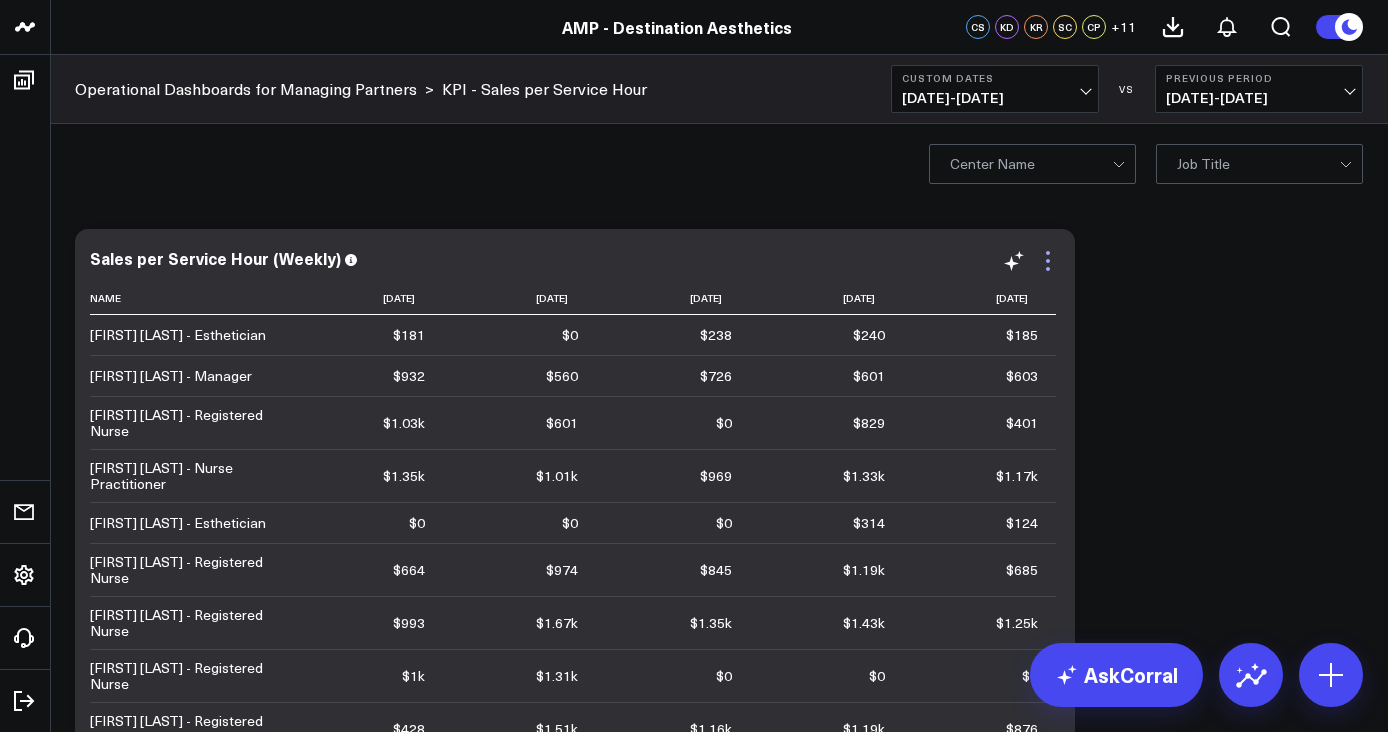 click 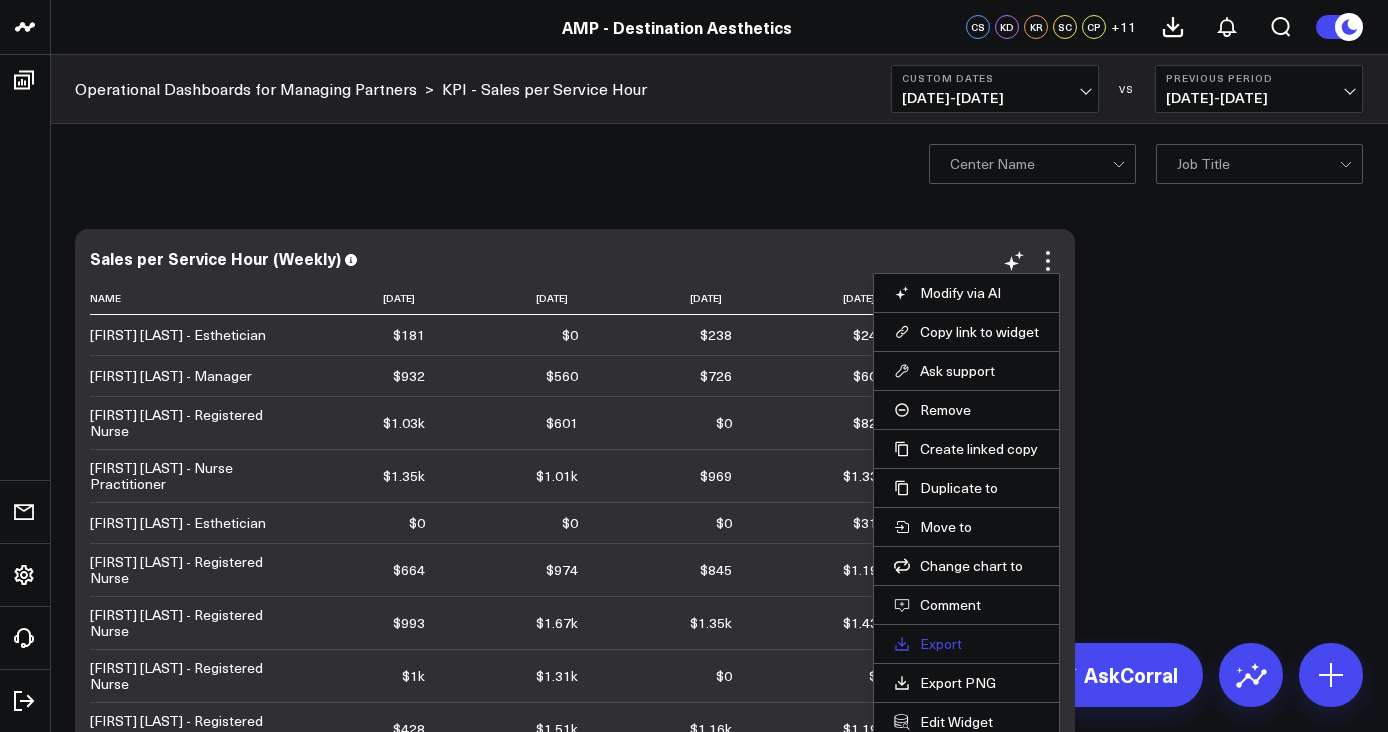 click on "Export" at bounding box center (966, 644) 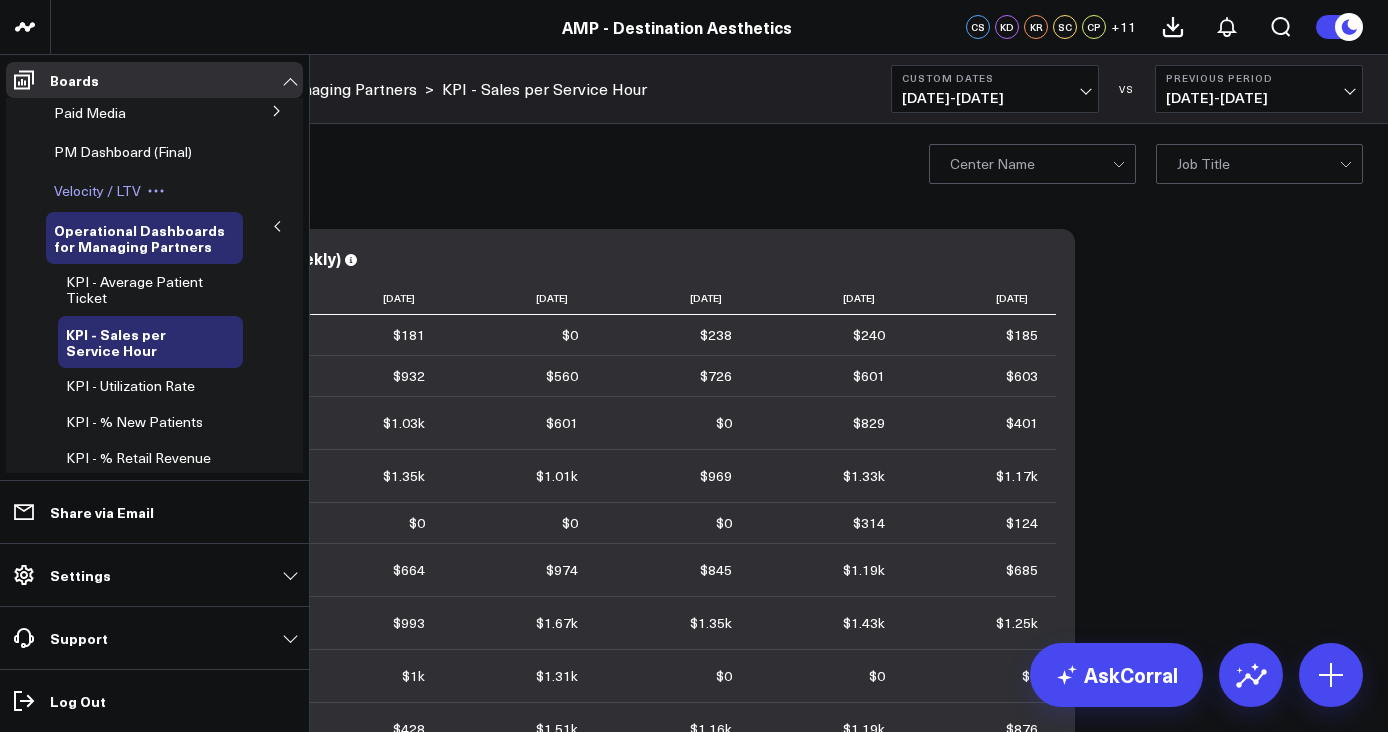 scroll, scrollTop: 166, scrollLeft: 0, axis: vertical 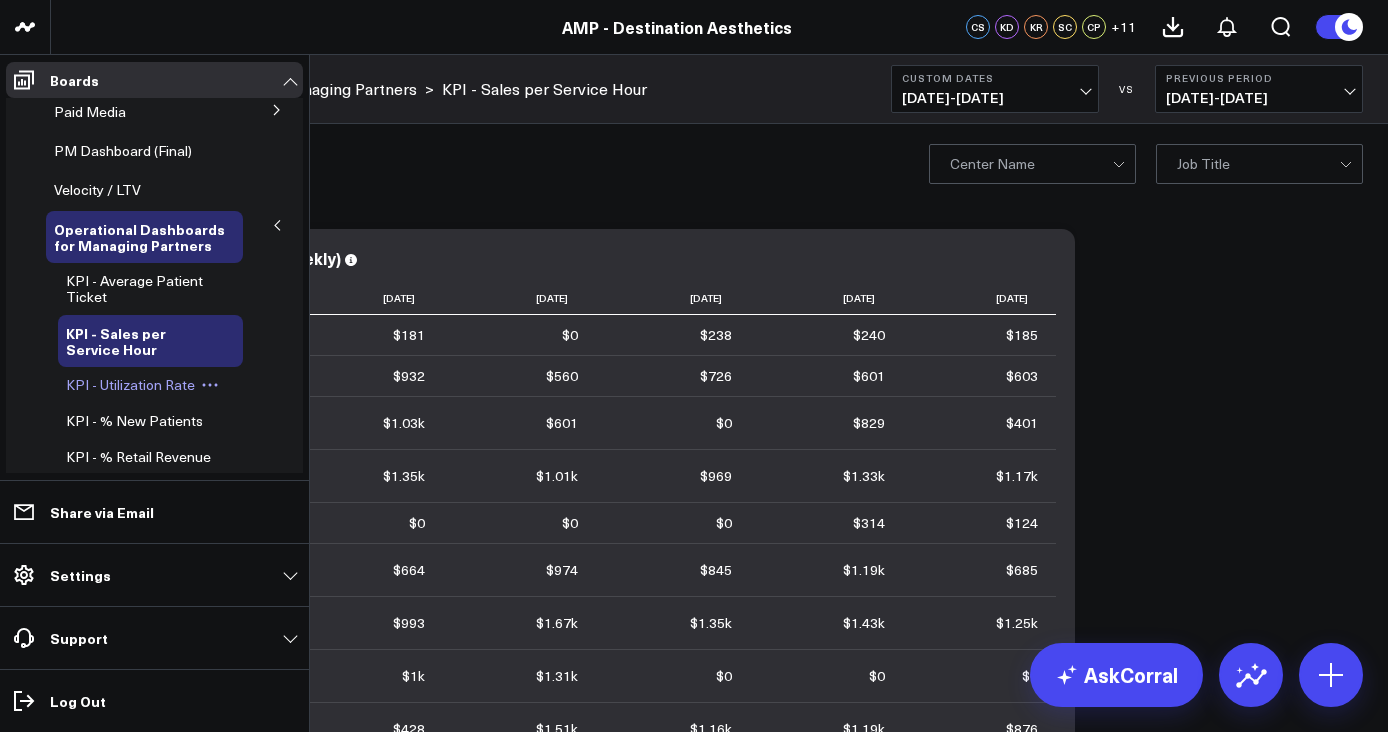 click on "KPI - Utilization Rate" at bounding box center (130, 384) 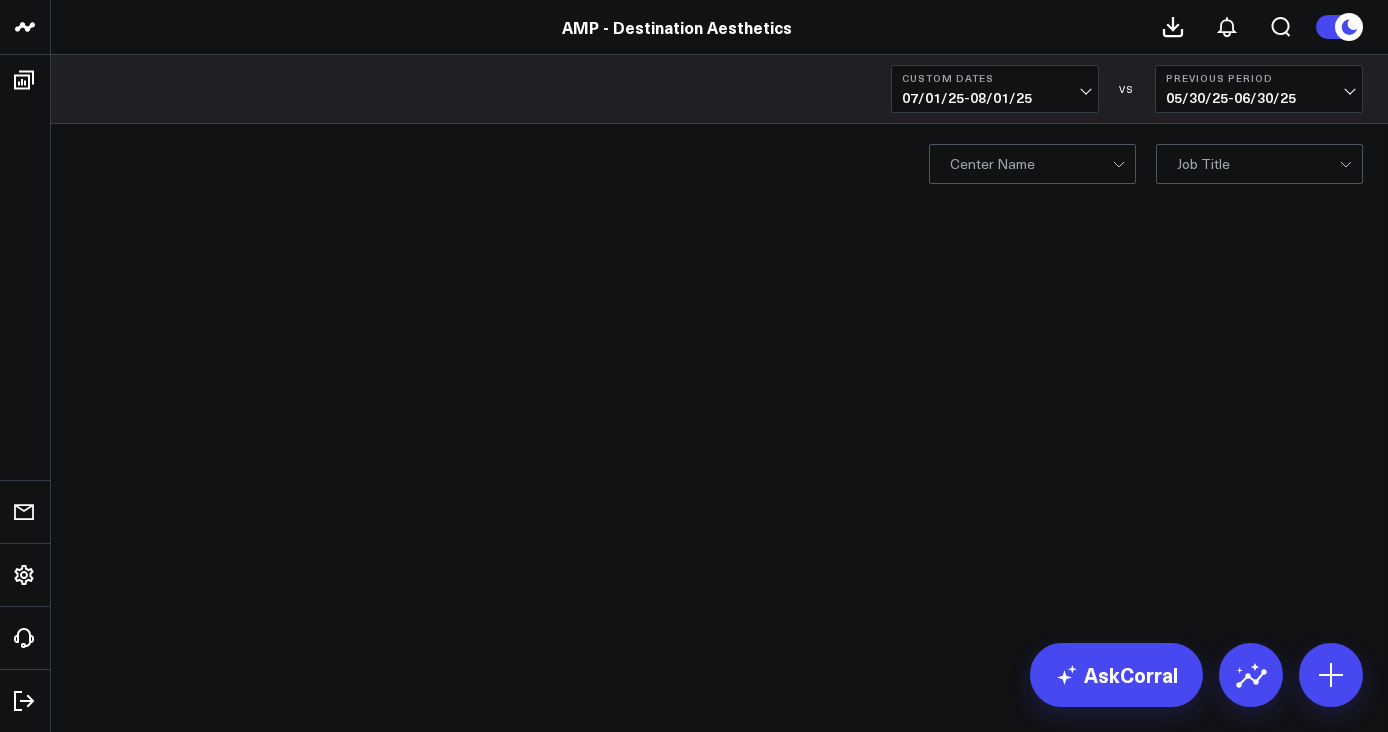 scroll, scrollTop: 0, scrollLeft: 0, axis: both 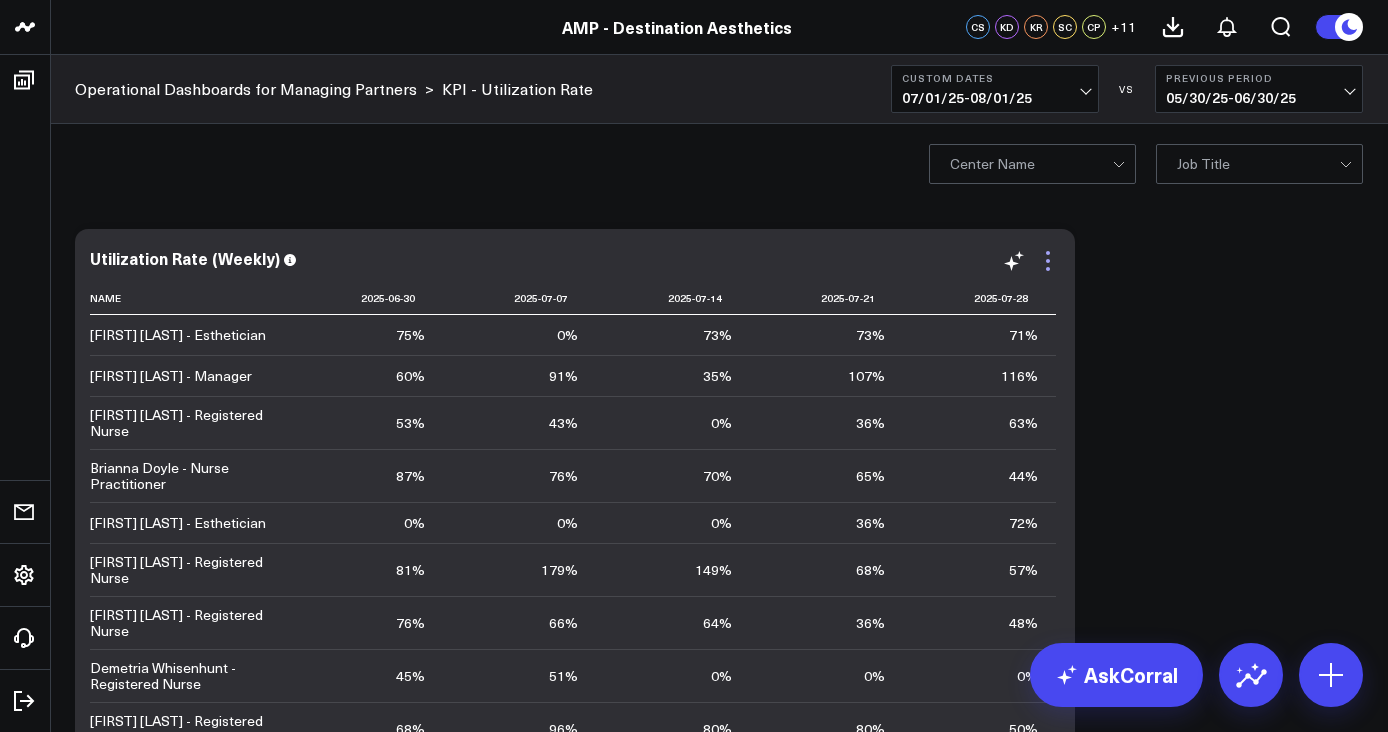 click 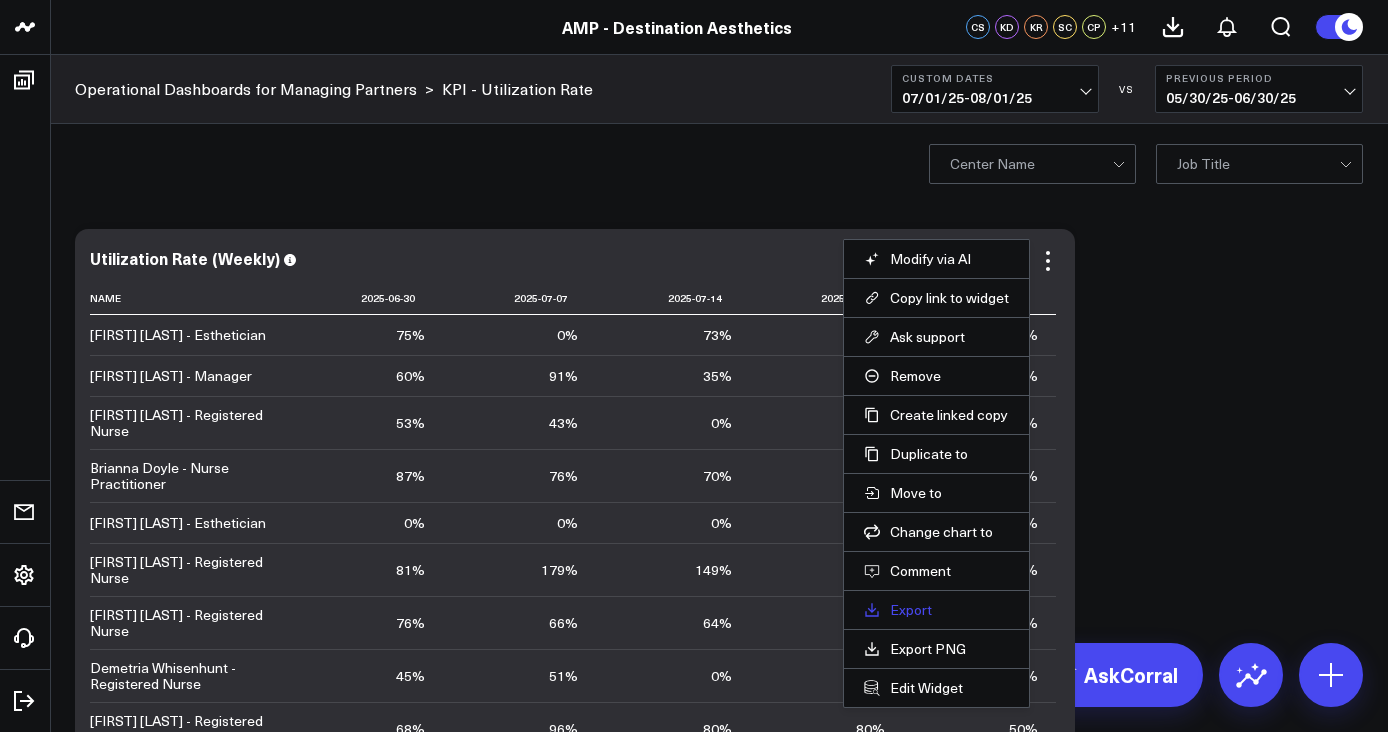 click on "Export" at bounding box center (936, 610) 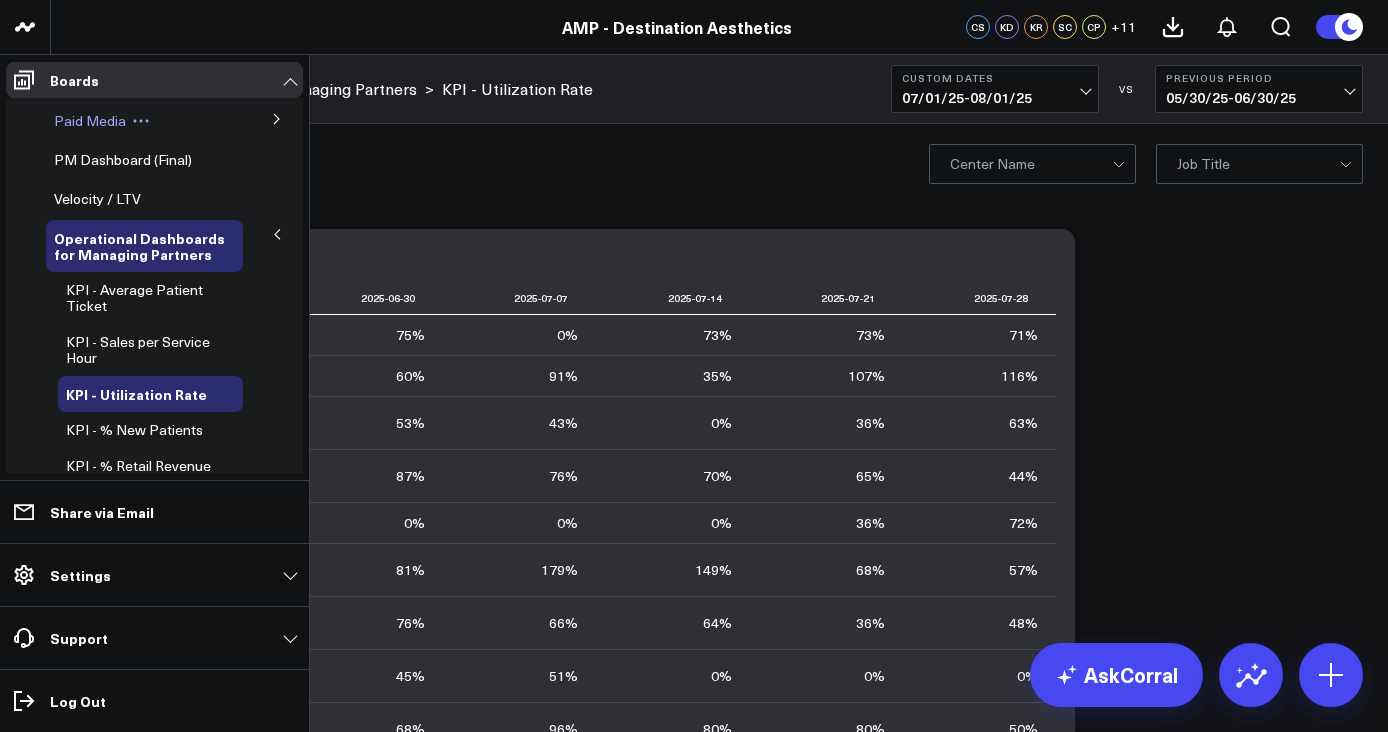 scroll, scrollTop: 258, scrollLeft: 0, axis: vertical 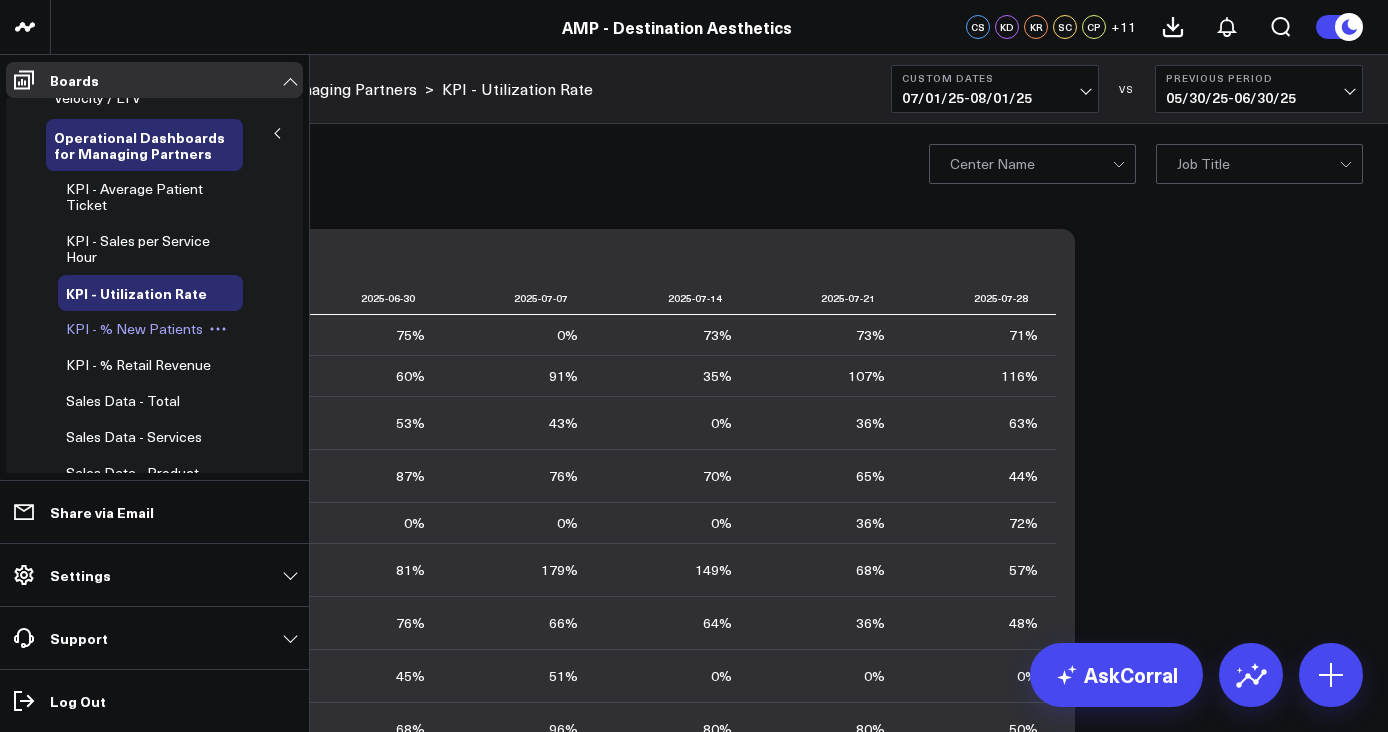 click on "KPI - % New Patients" at bounding box center (134, 328) 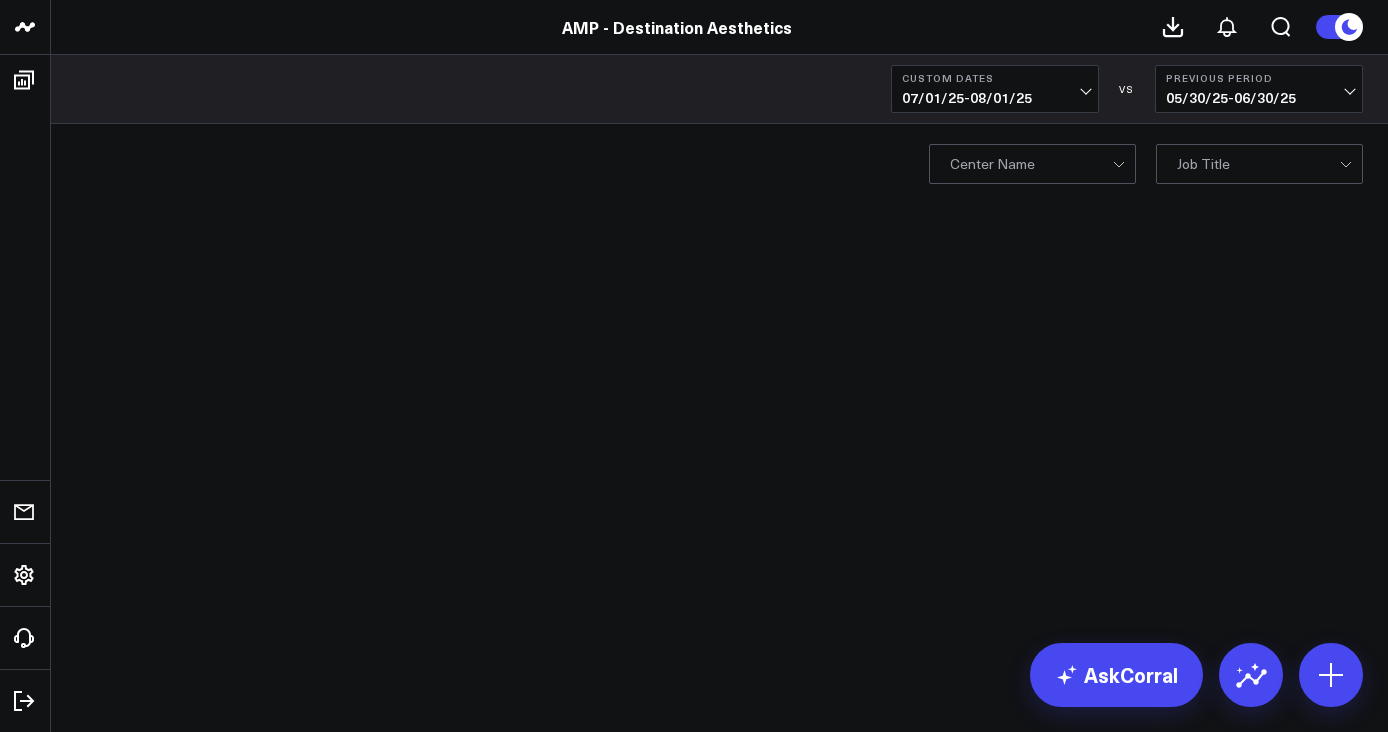 scroll, scrollTop: 0, scrollLeft: 0, axis: both 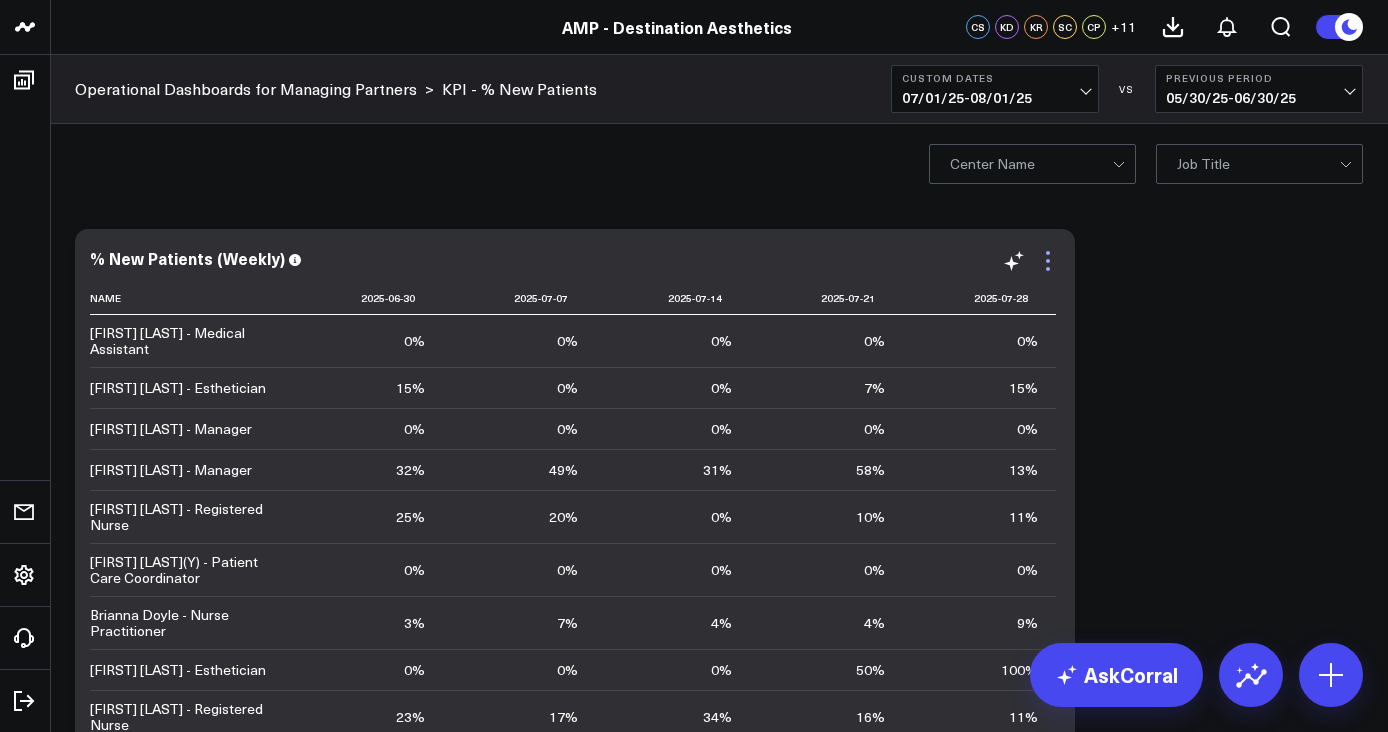 click 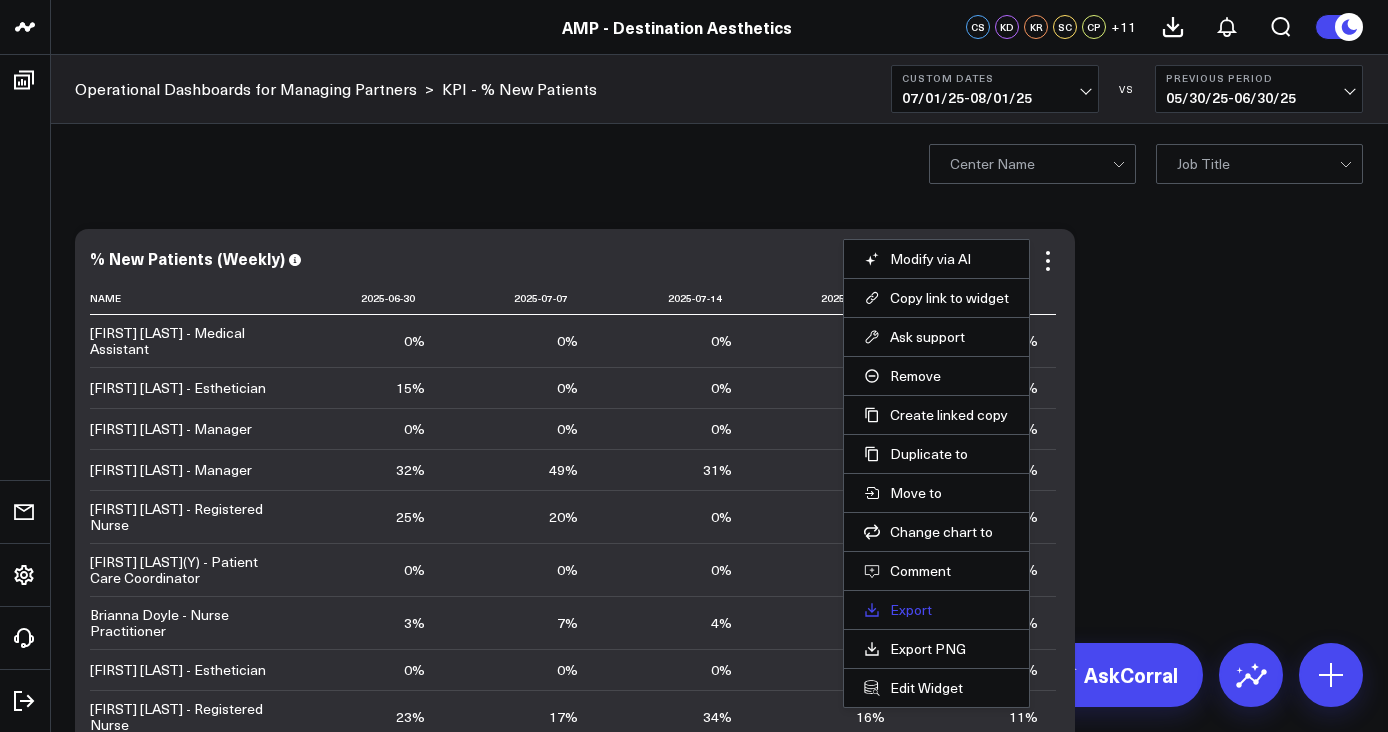 click on "Export" at bounding box center (936, 610) 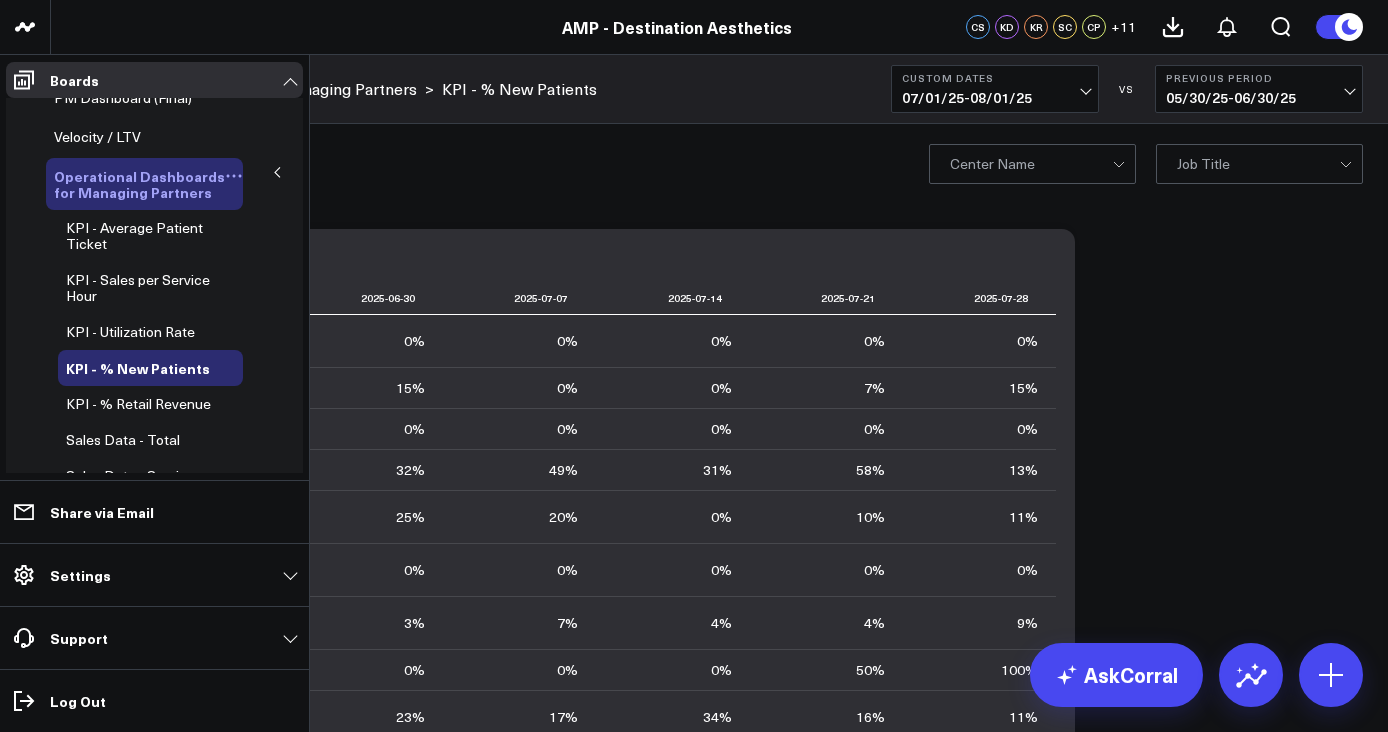 scroll, scrollTop: 225, scrollLeft: 0, axis: vertical 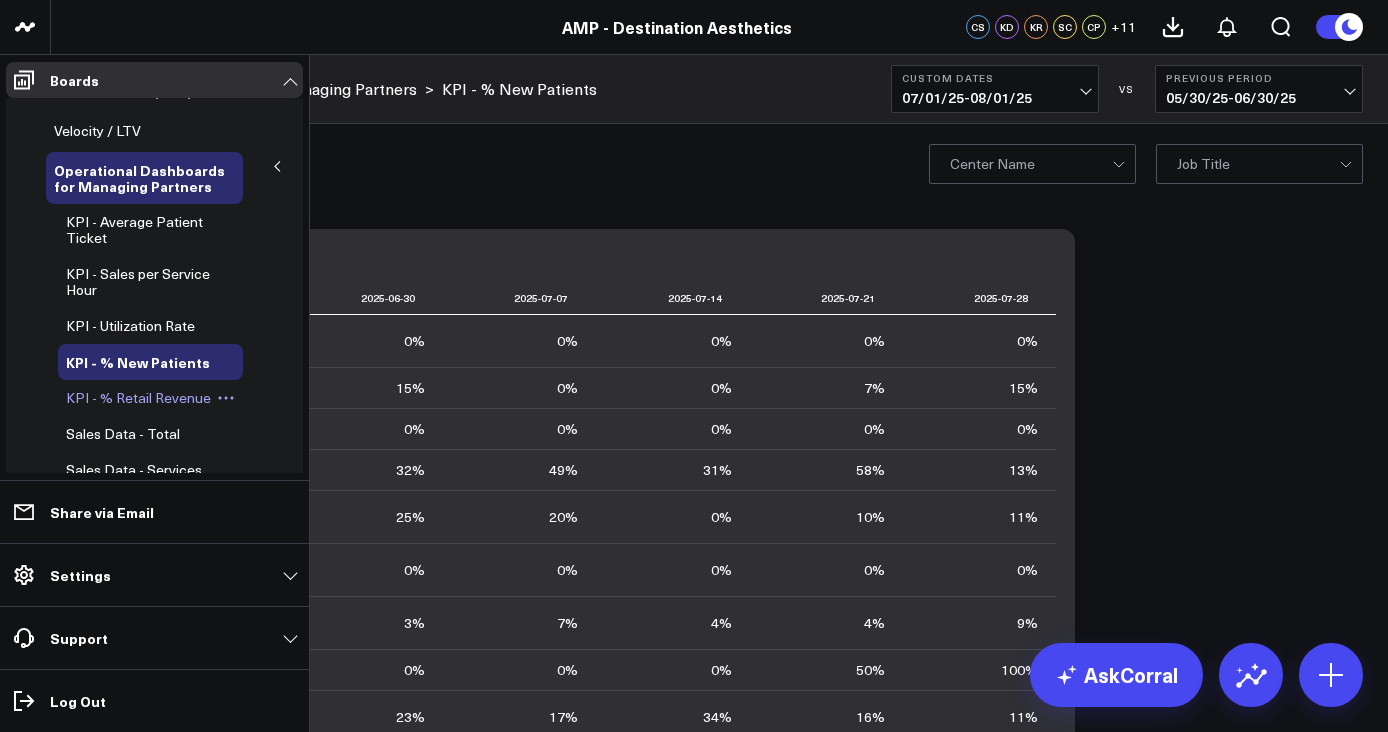 click on "KPI - % Retail Revenue" at bounding box center [138, 398] 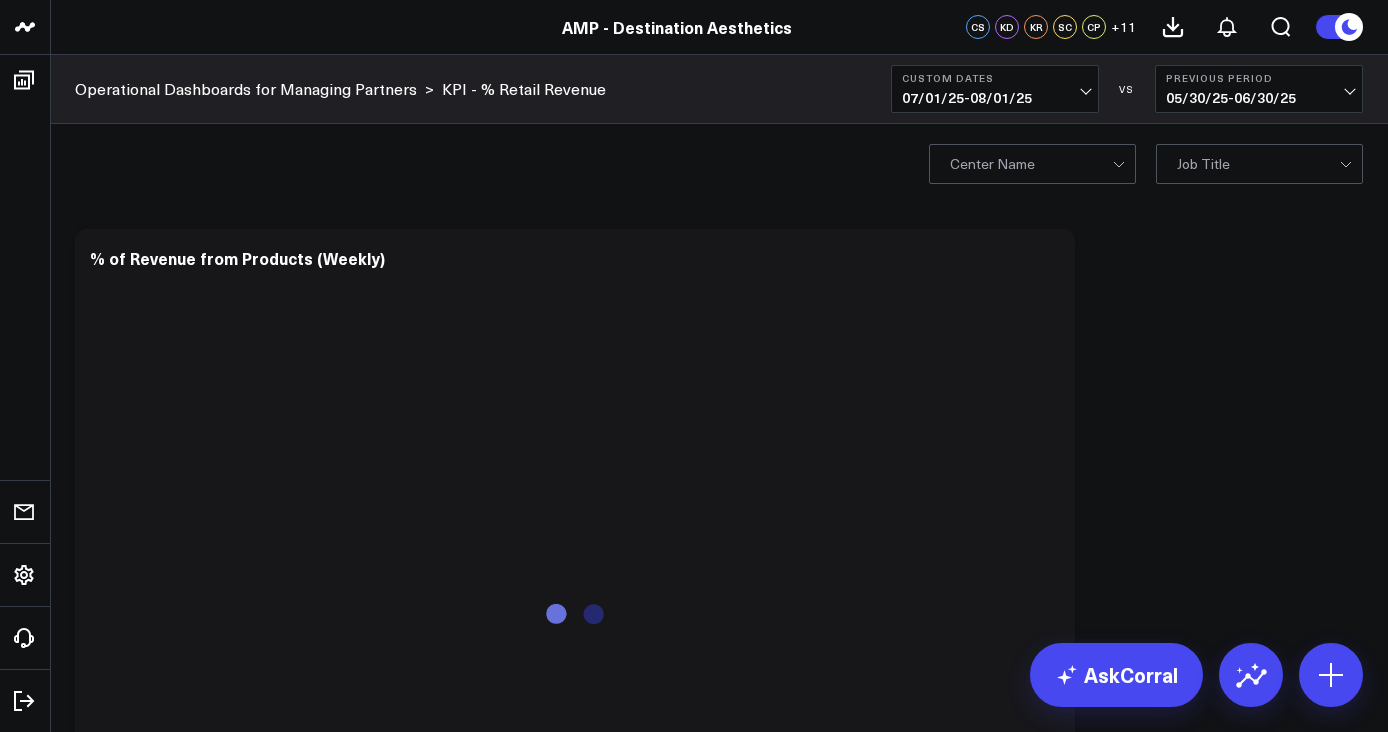 scroll, scrollTop: 0, scrollLeft: 0, axis: both 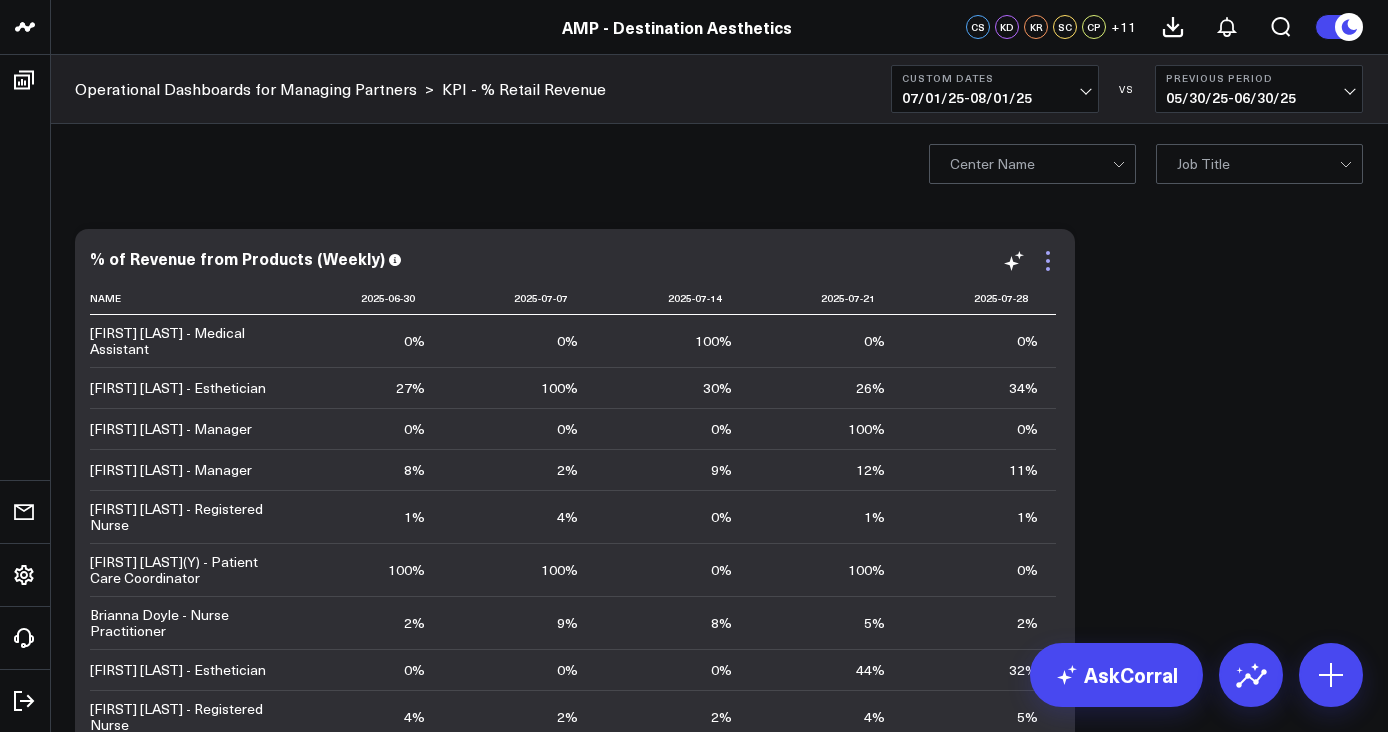 click 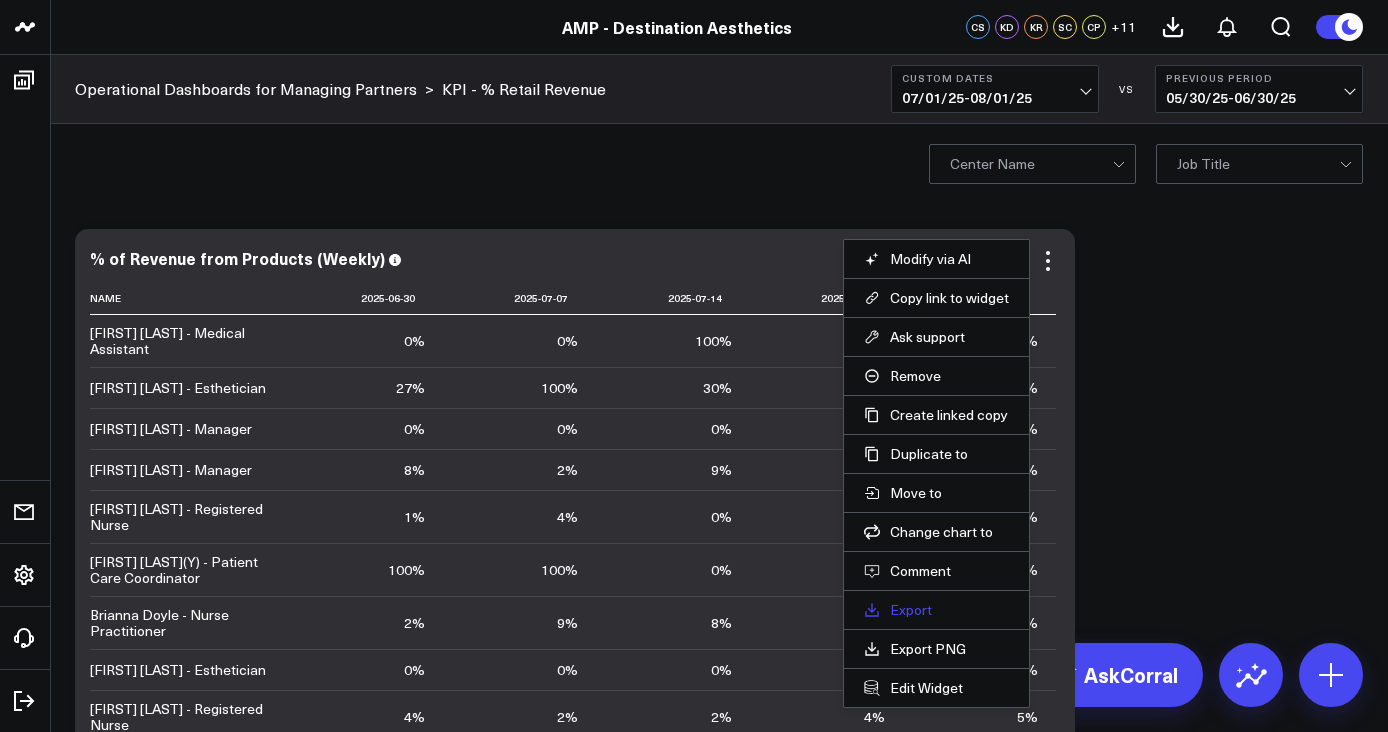 click on "Export" at bounding box center [936, 610] 